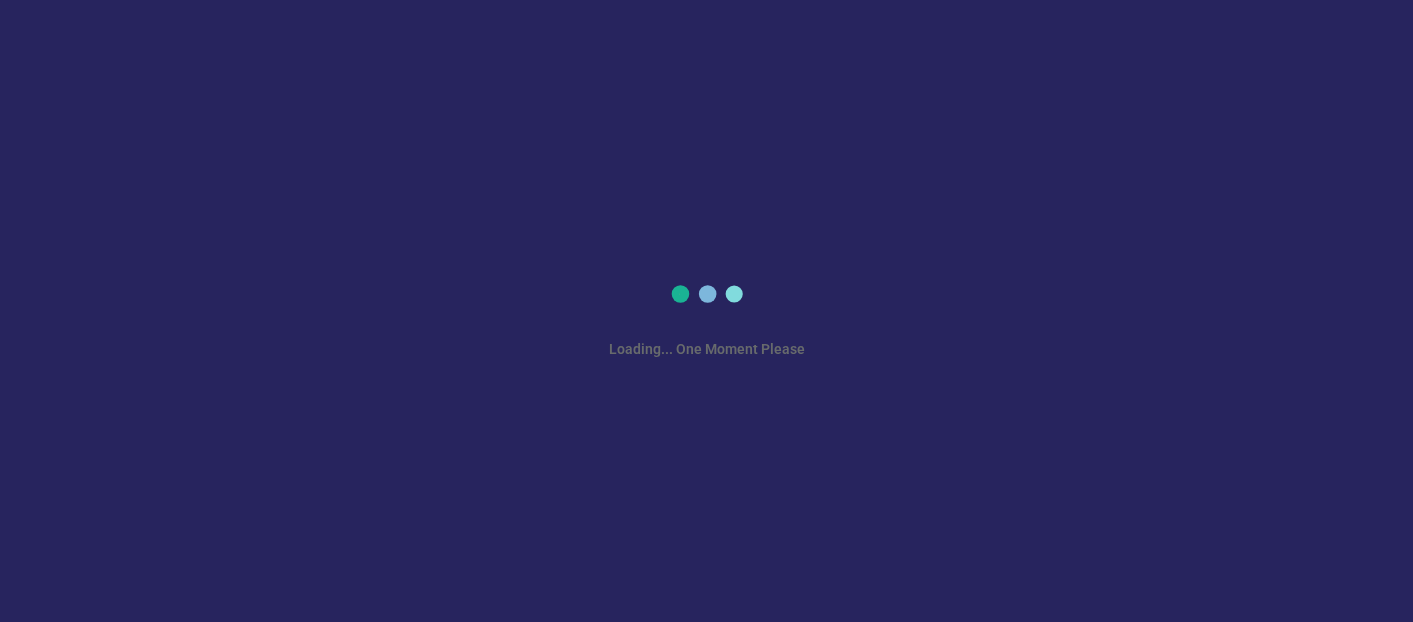 scroll, scrollTop: 0, scrollLeft: 0, axis: both 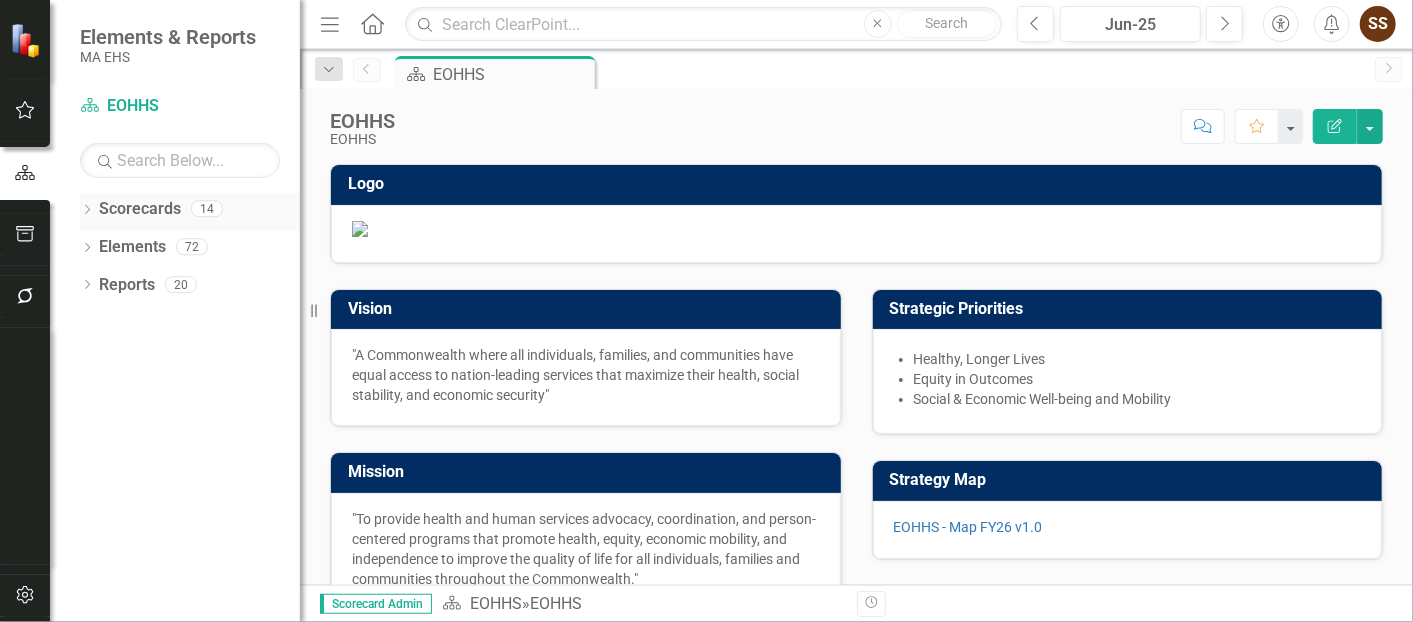 click on "Scorecards" at bounding box center (140, 209) 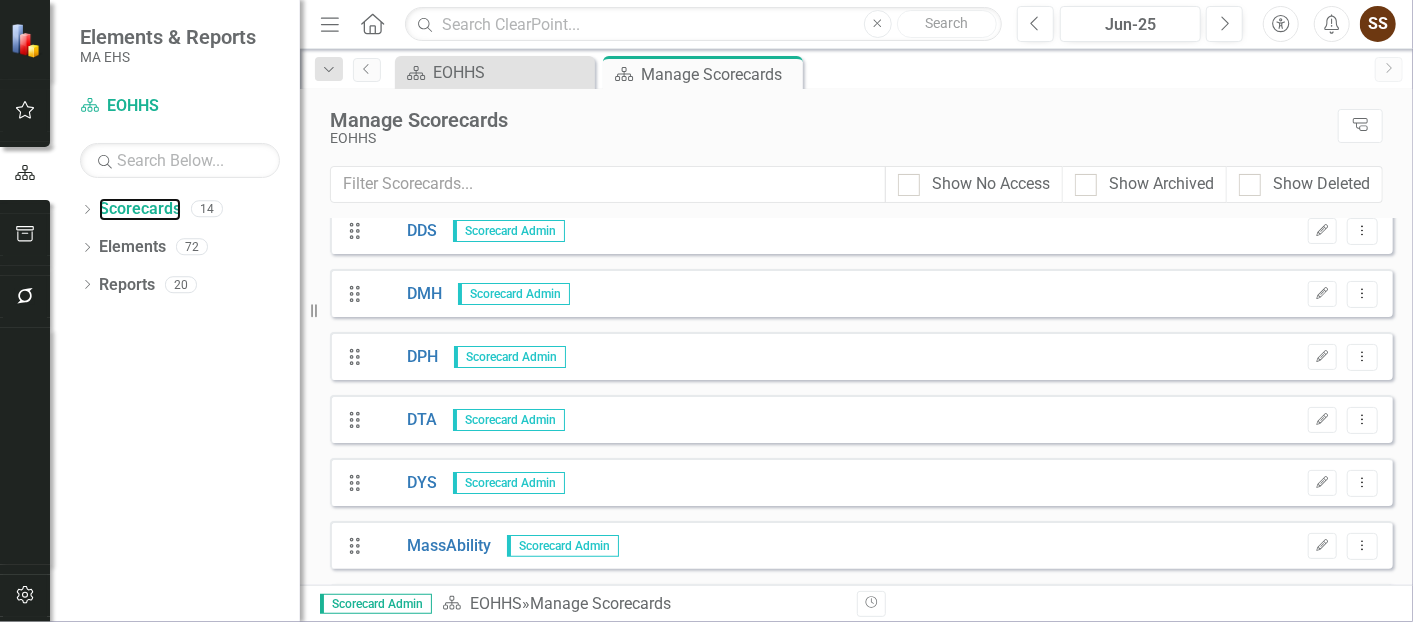 scroll, scrollTop: 288, scrollLeft: 0, axis: vertical 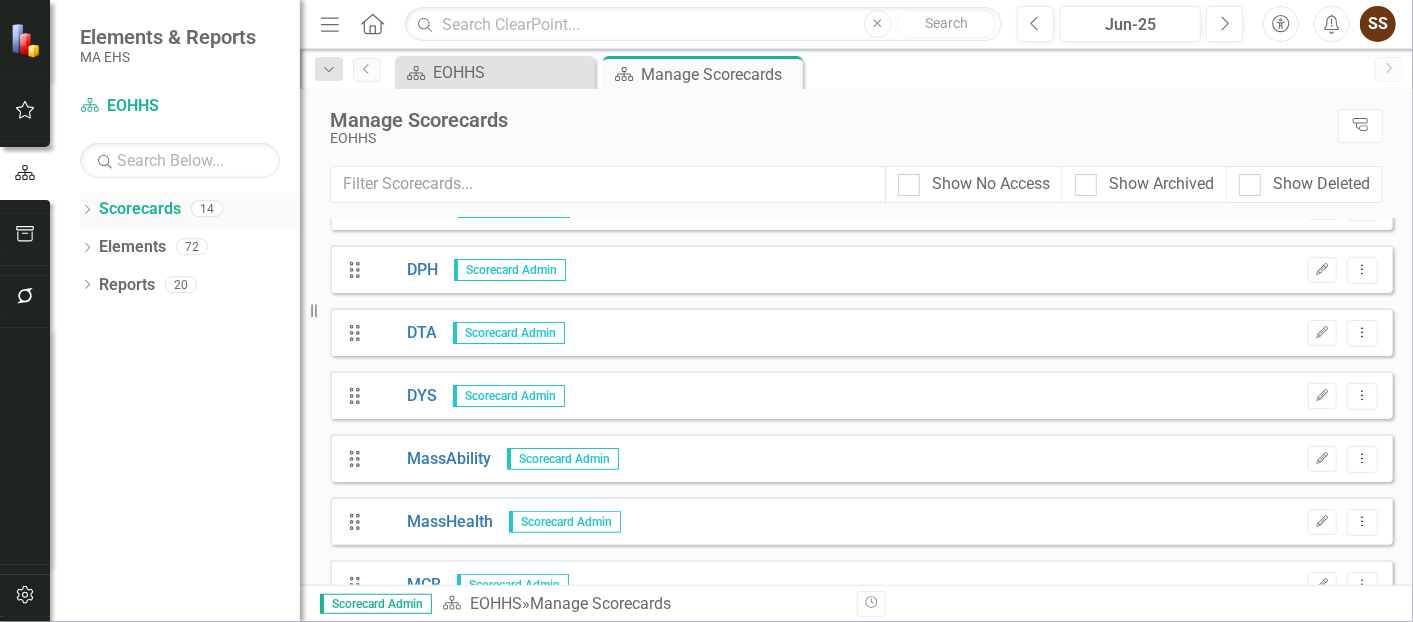 click on "Dropdown Scorecards 14" at bounding box center [190, 212] 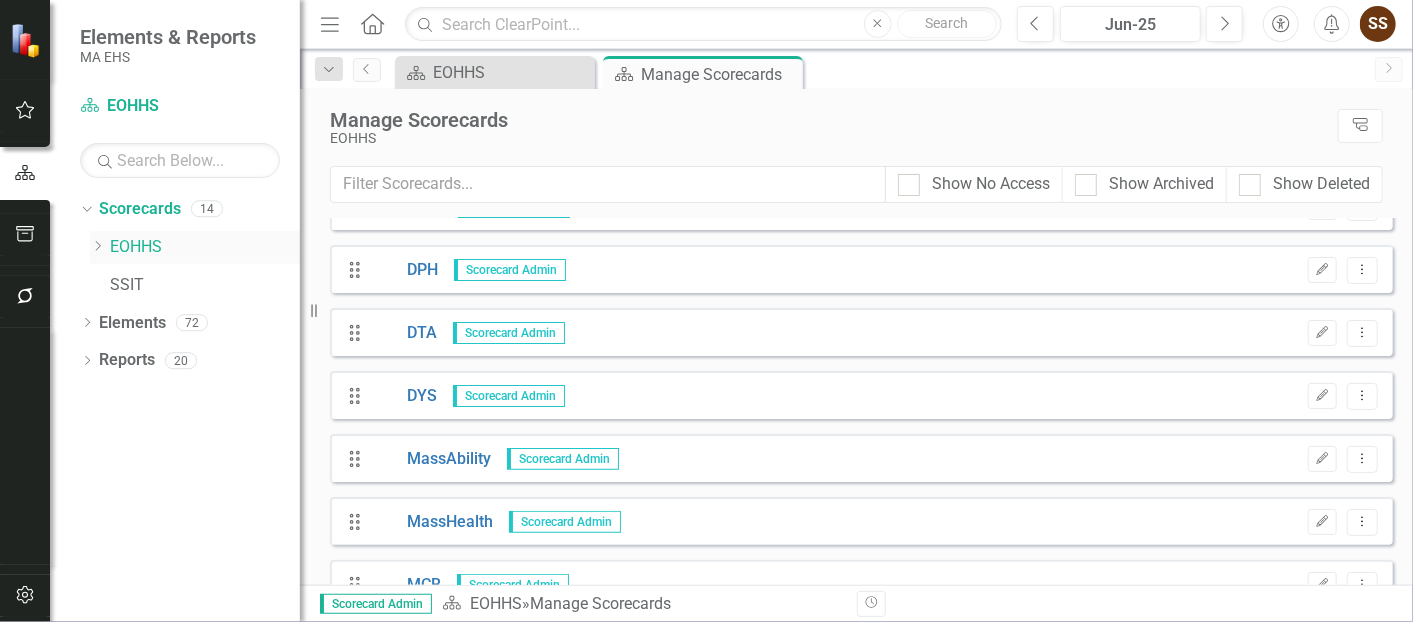 click on "Dropdown" at bounding box center (97, 247) 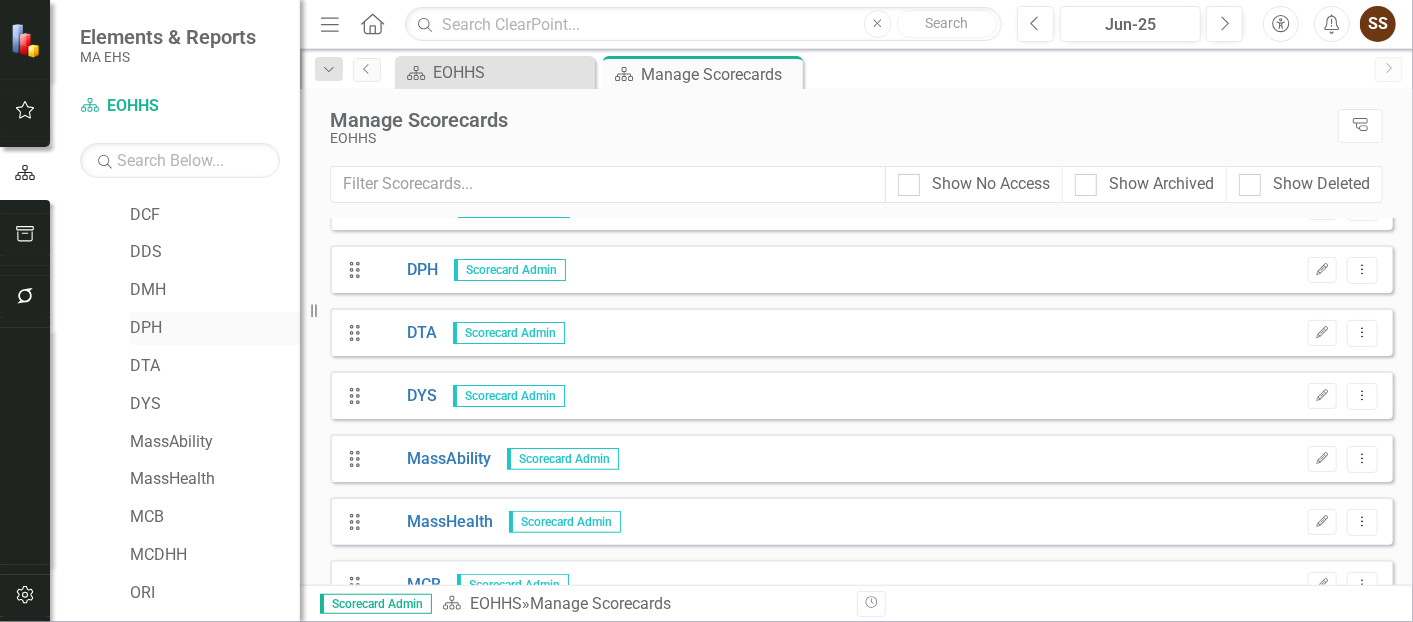 scroll, scrollTop: 110, scrollLeft: 0, axis: vertical 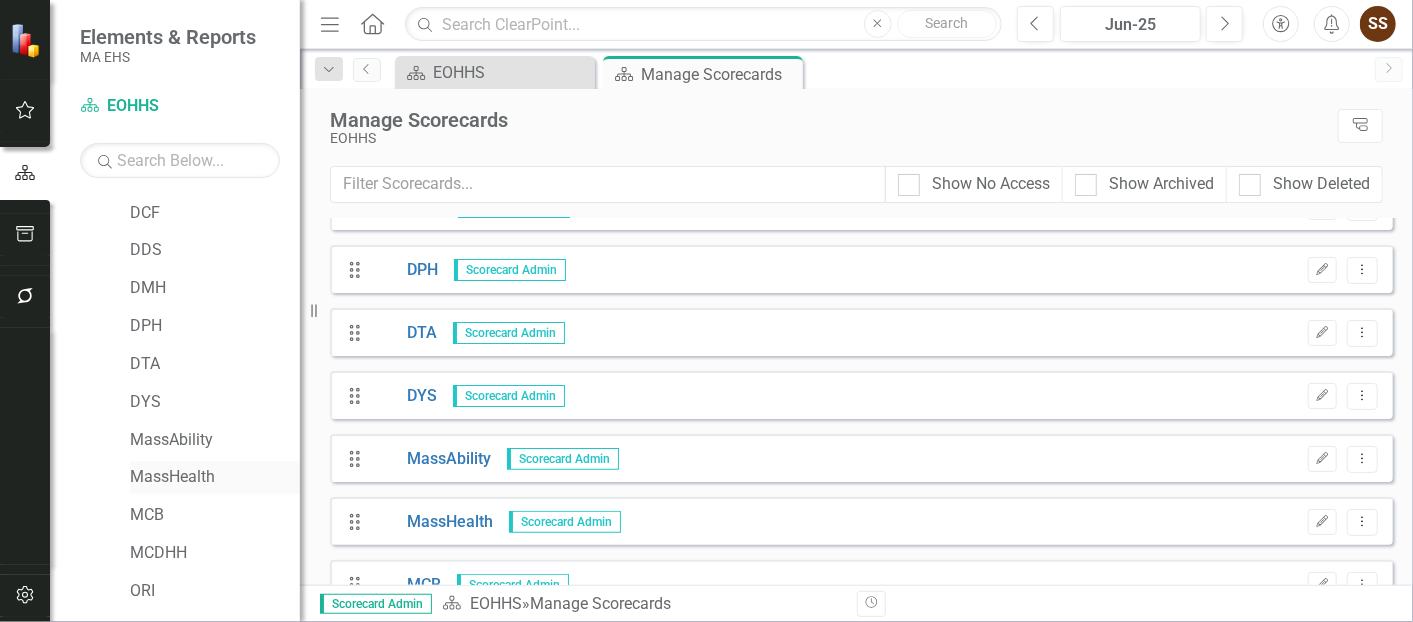 click on "MassHealth" at bounding box center [215, 477] 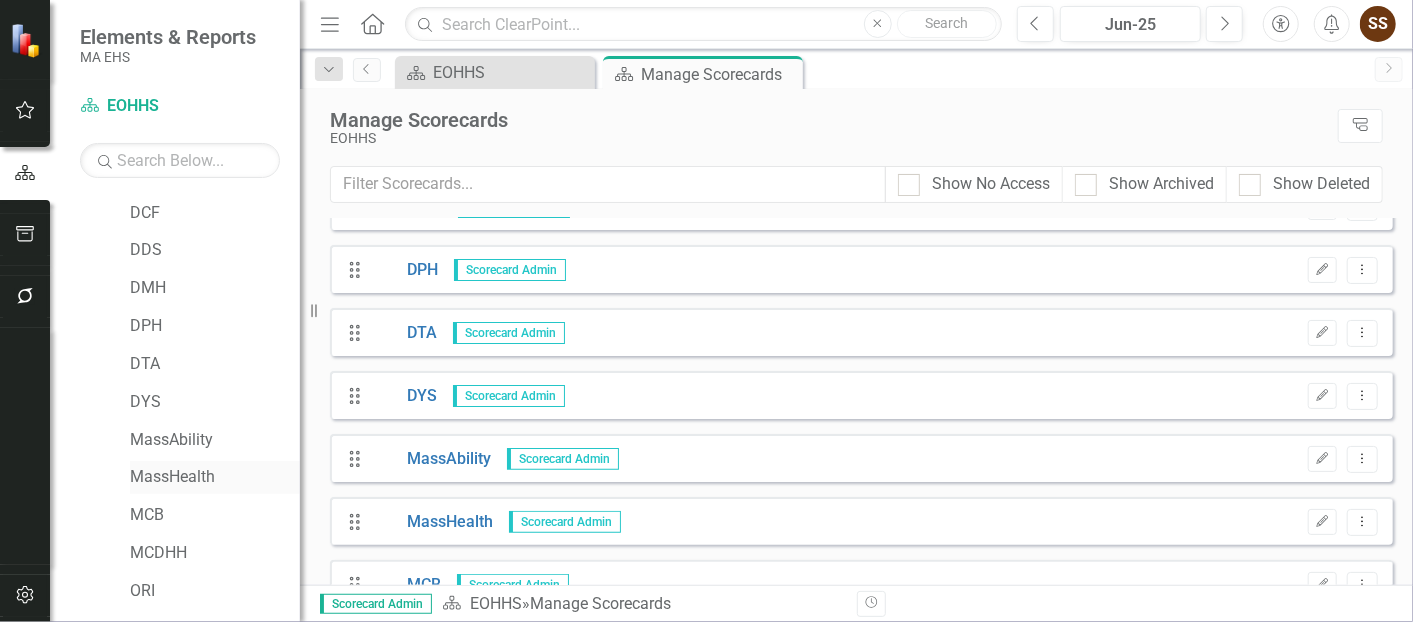 click on "MassHealth" at bounding box center [215, 477] 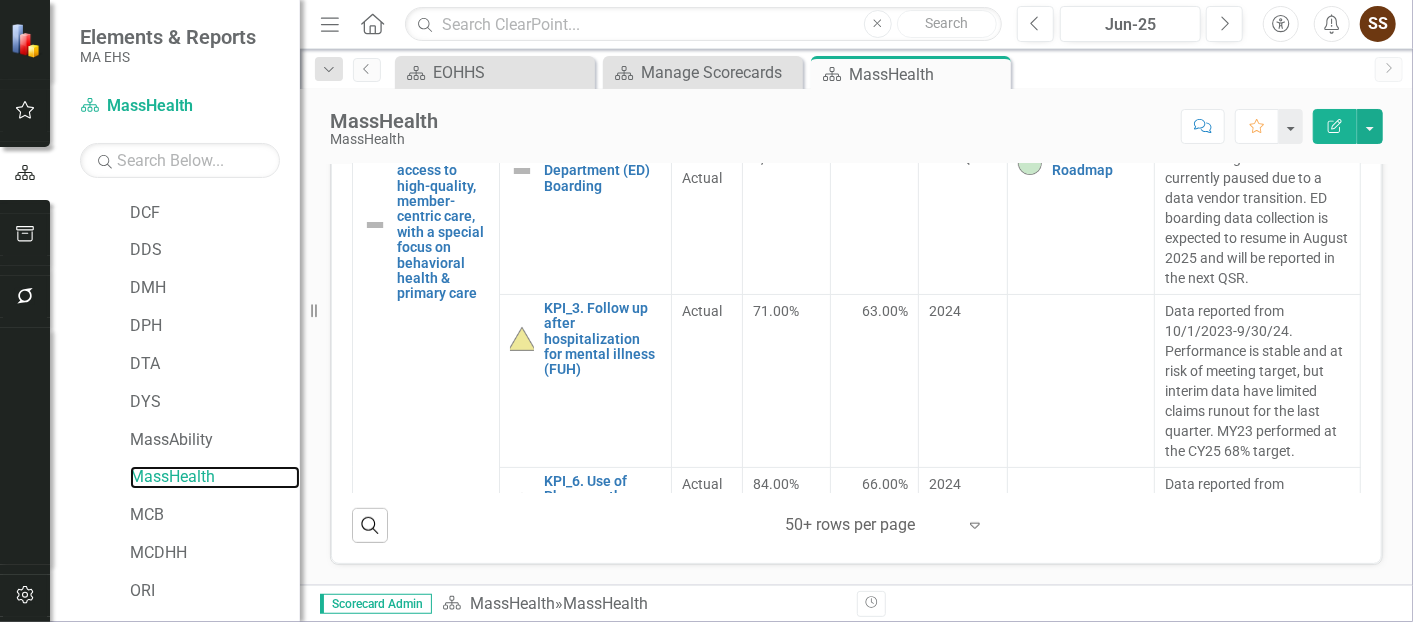 scroll, scrollTop: 753, scrollLeft: 0, axis: vertical 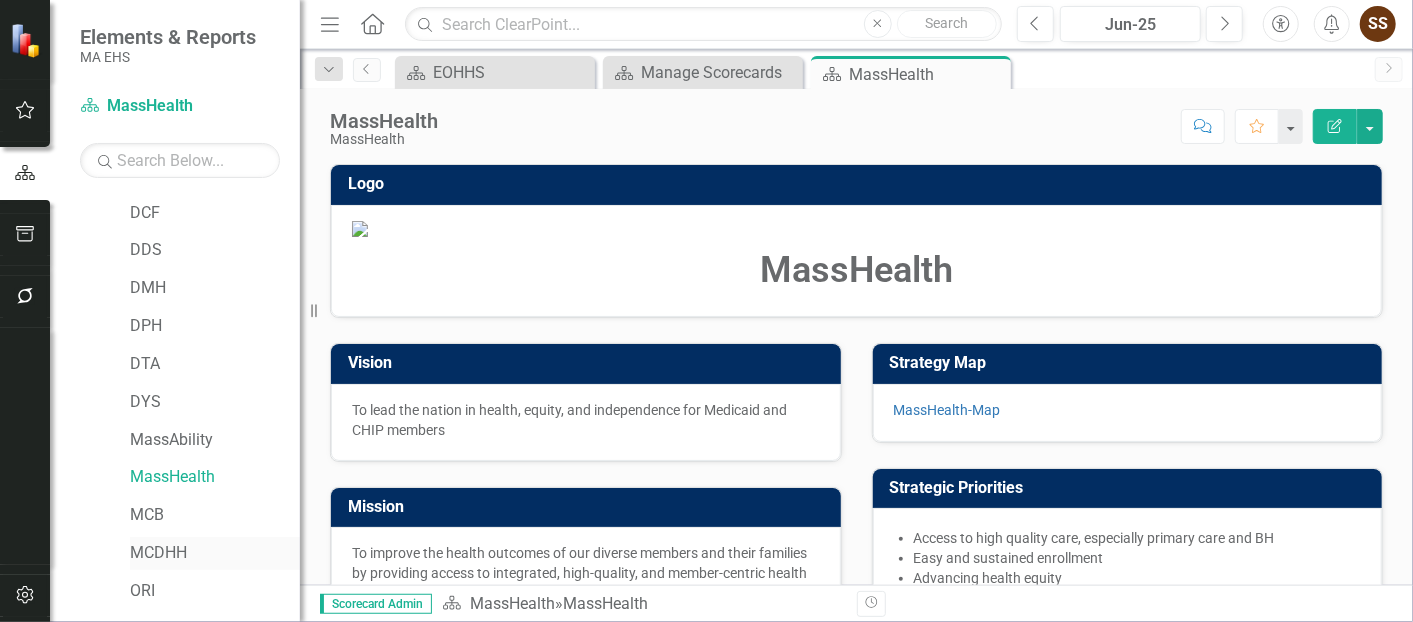 click on "MCDHH" at bounding box center [215, 553] 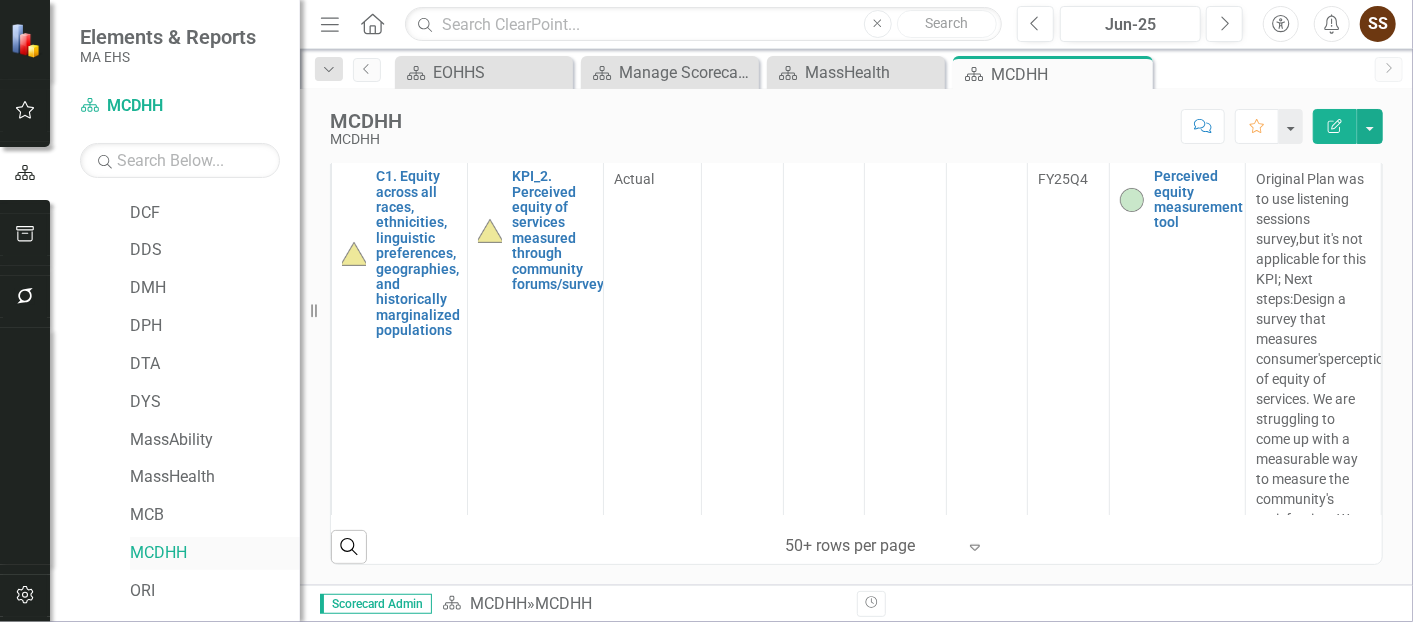 scroll, scrollTop: 727, scrollLeft: 0, axis: vertical 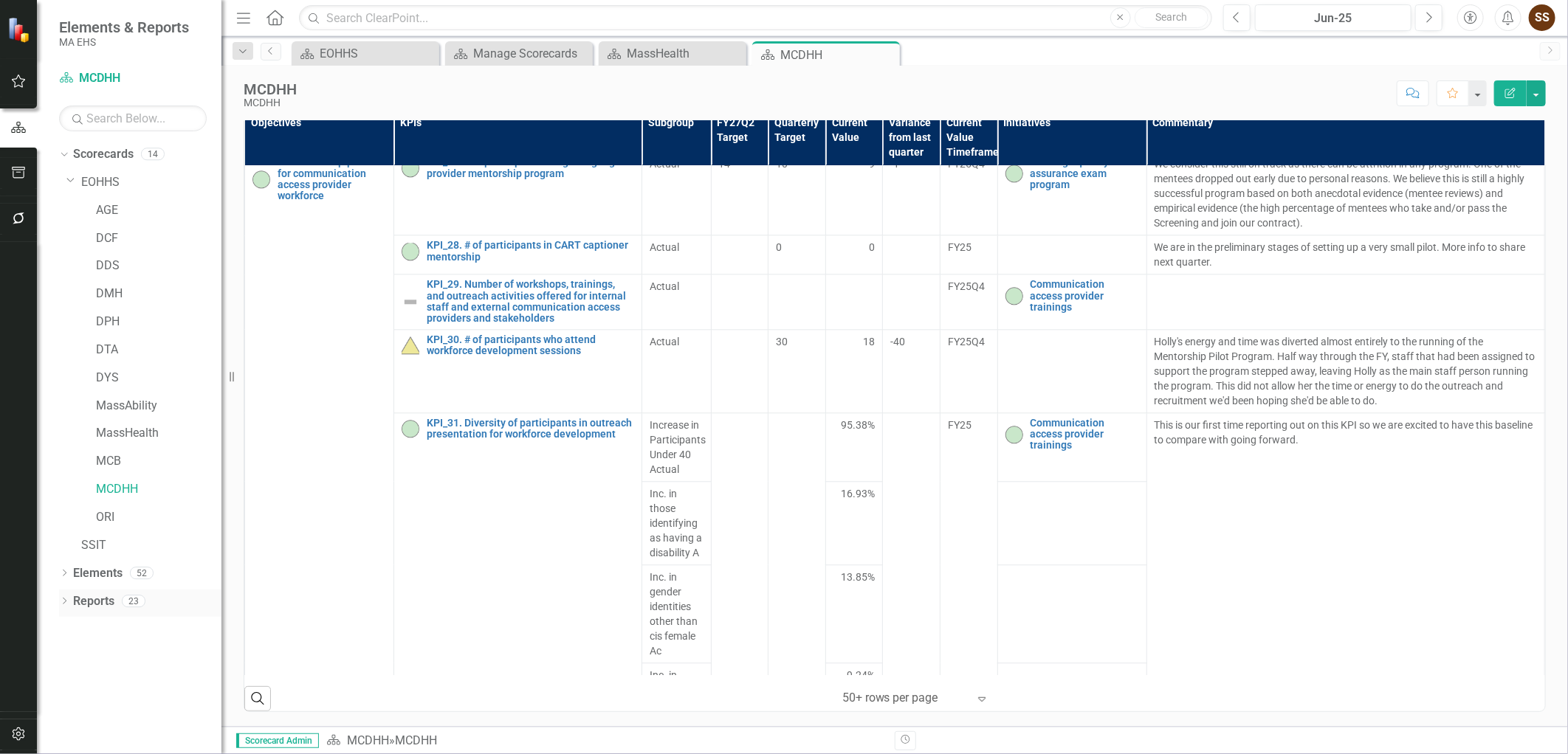 click on "Dropdown" 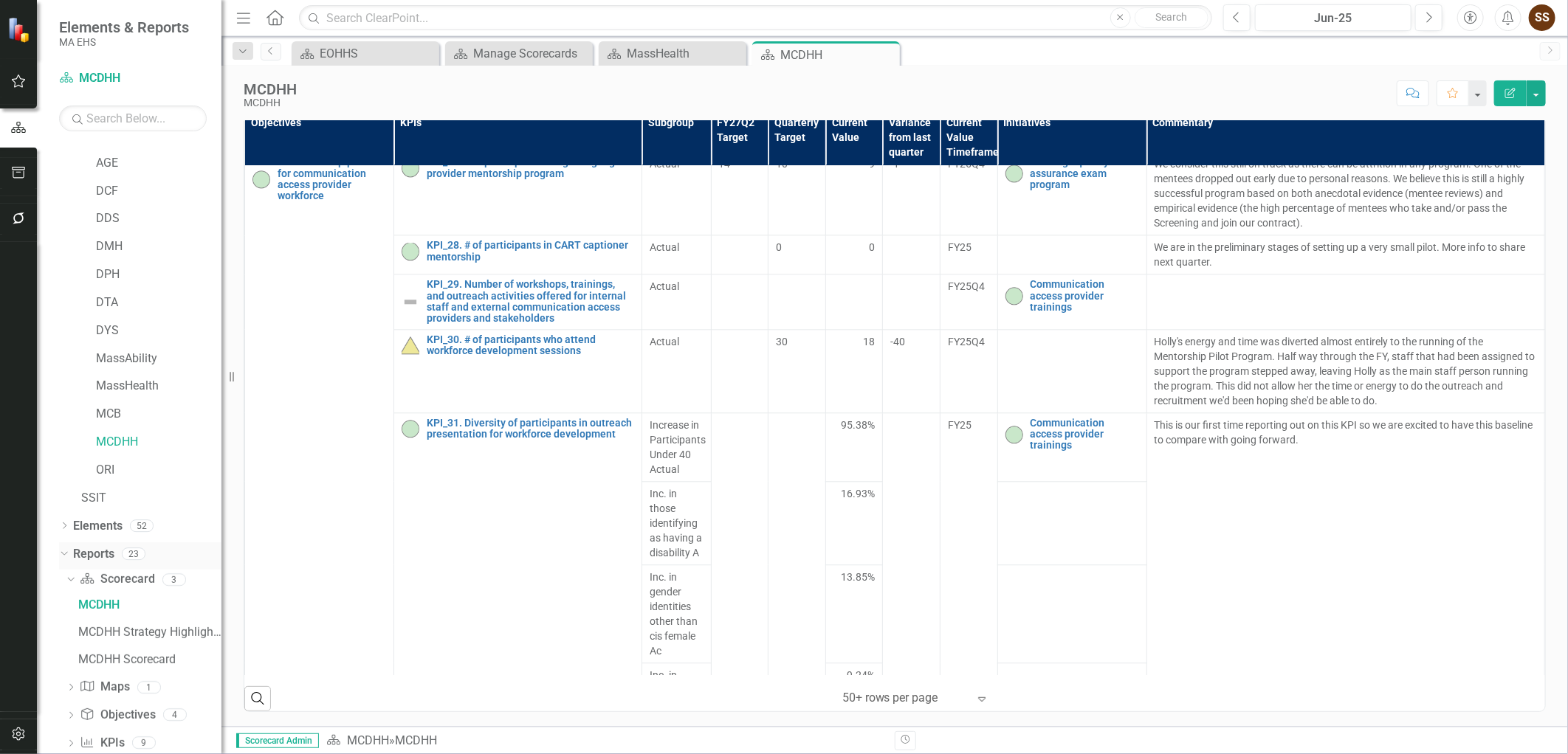 scroll, scrollTop: 48, scrollLeft: 0, axis: vertical 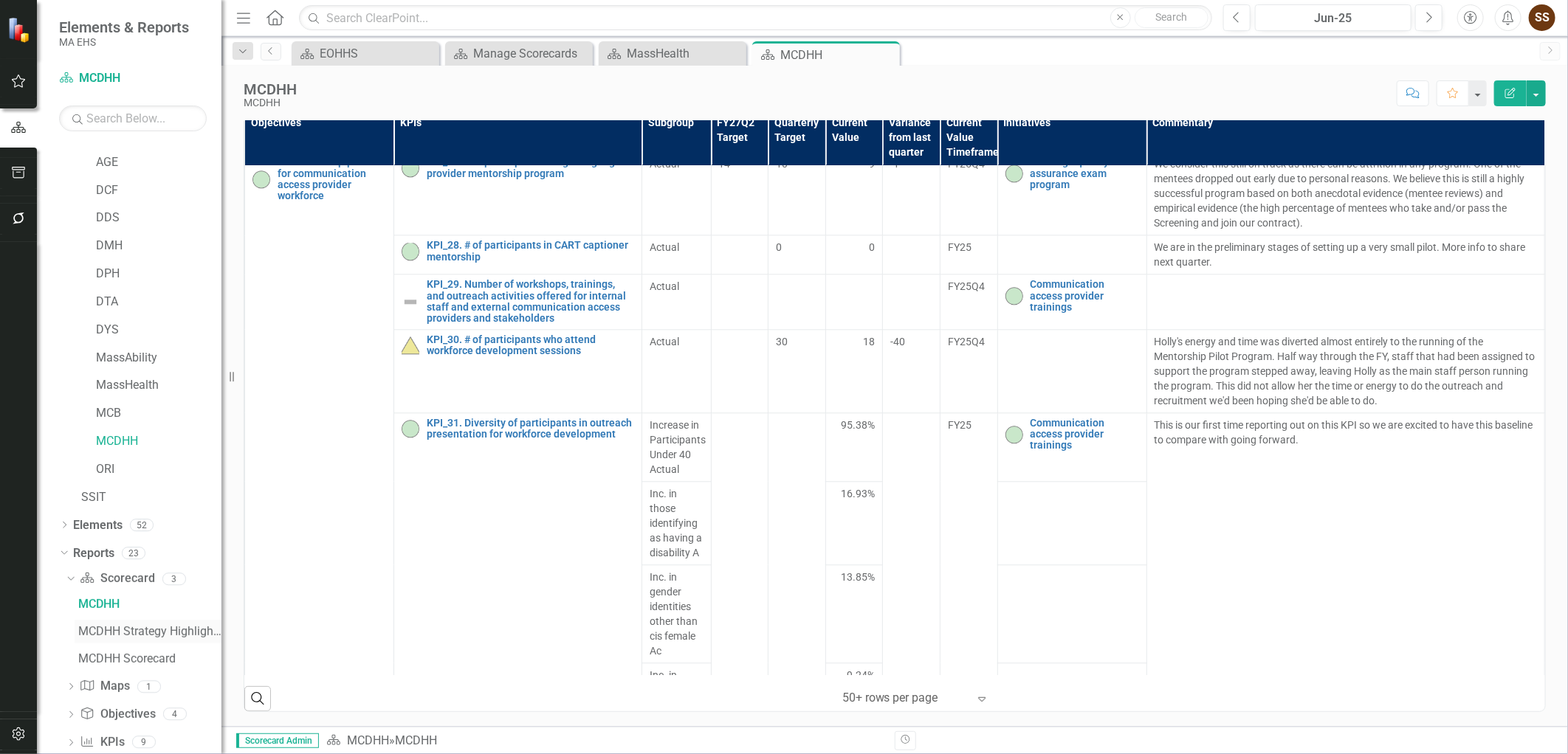 click on "MCDHH Strategy Highlights" at bounding box center (150, 632) 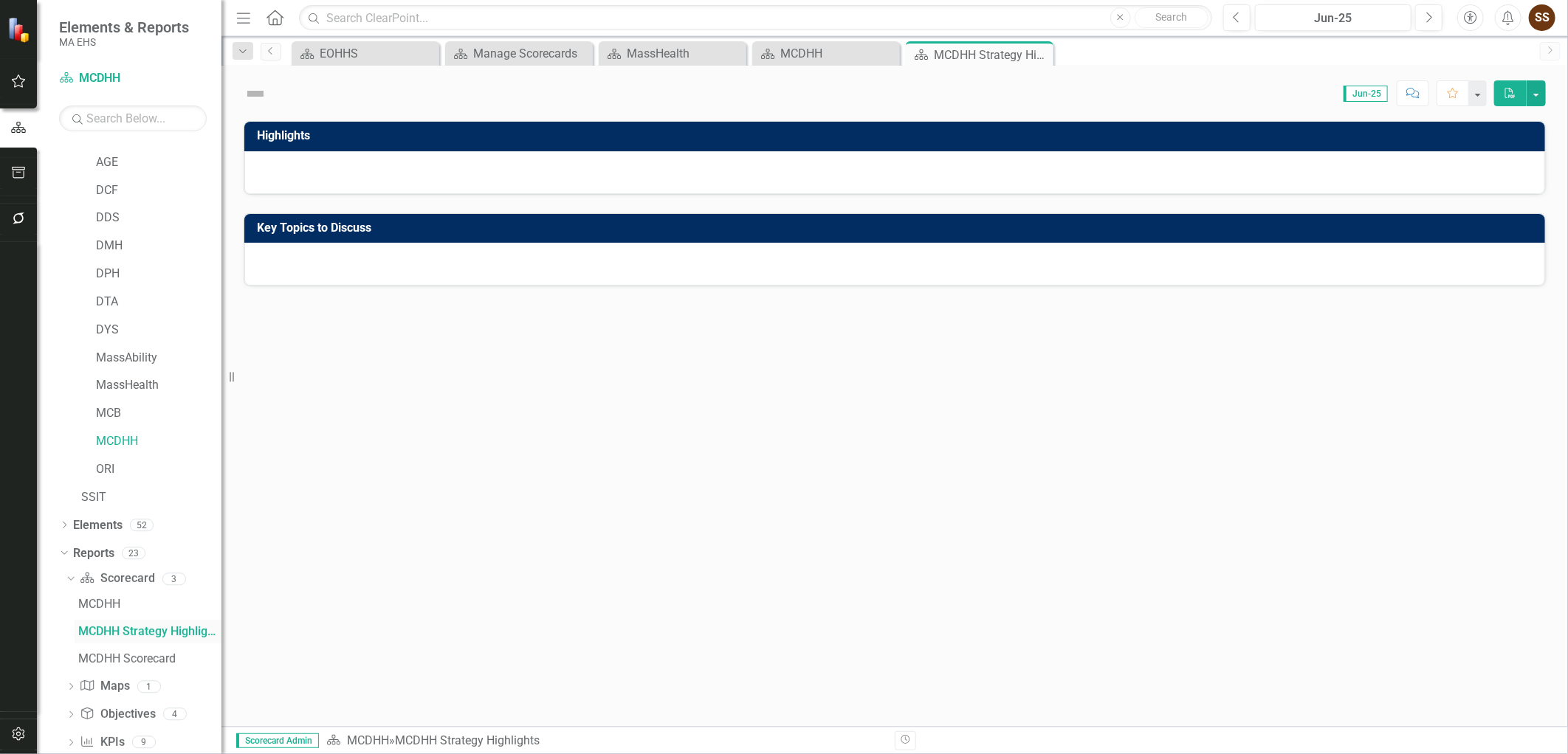 scroll, scrollTop: 0, scrollLeft: 0, axis: both 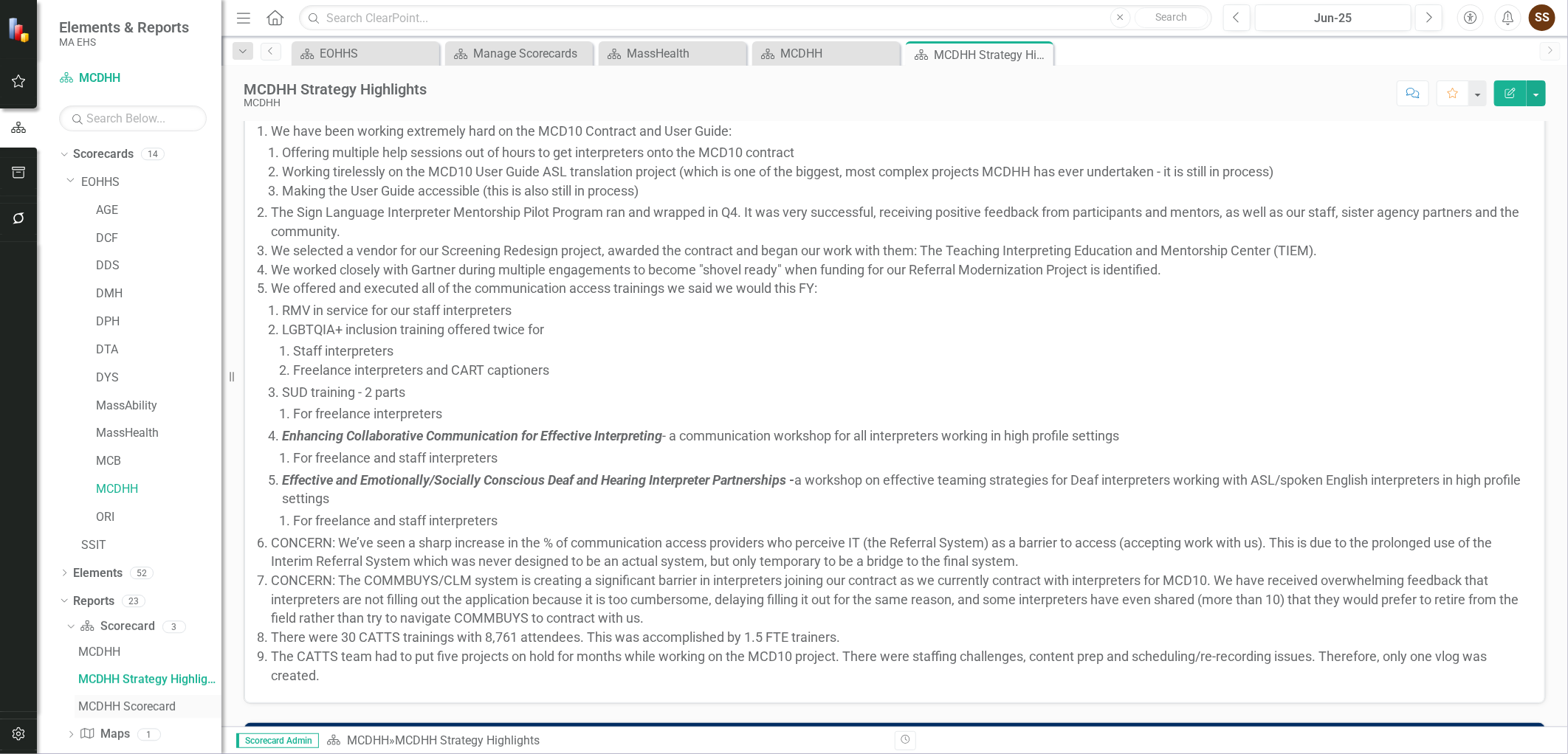 click on "MCDHH Scorecard" at bounding box center (150, 707) 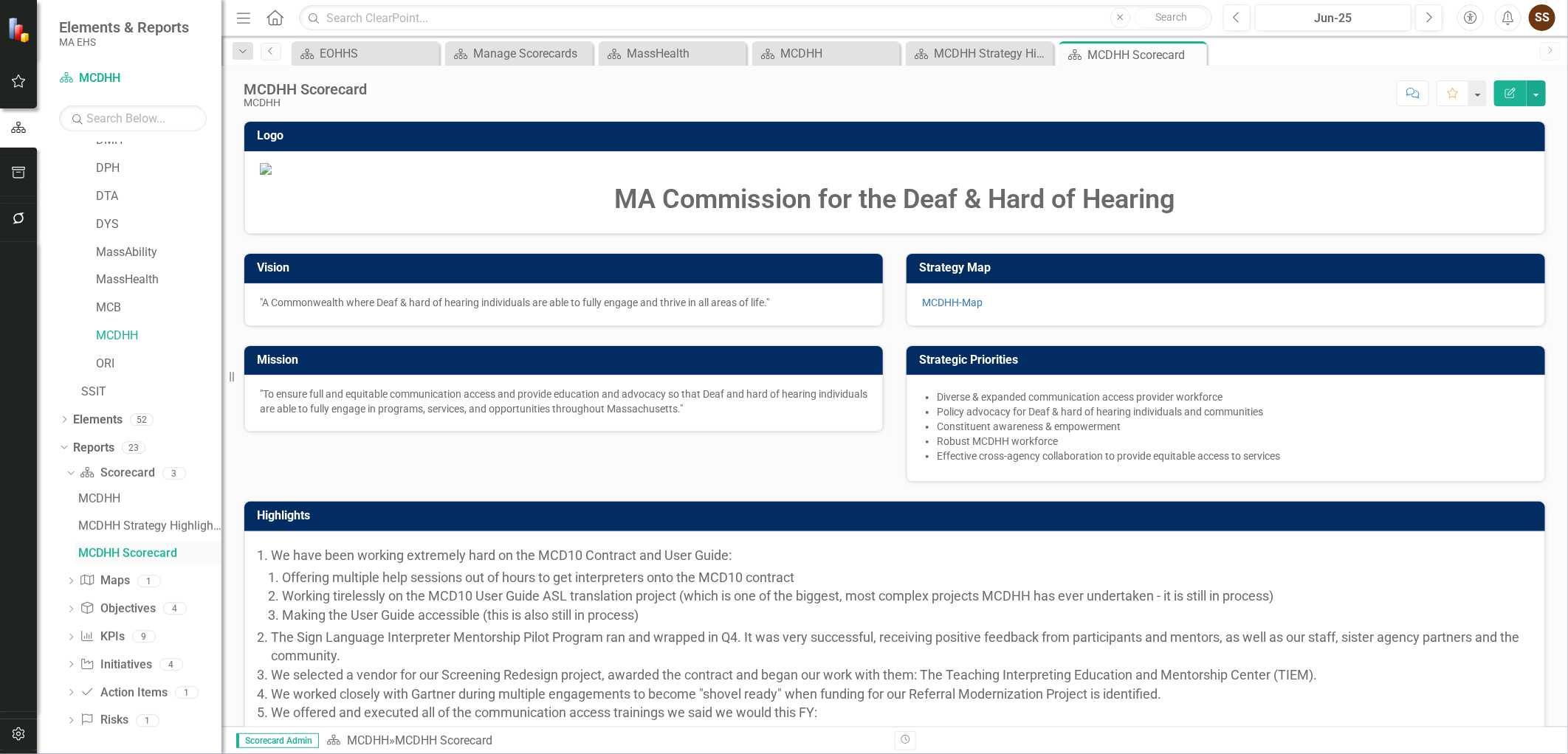 scroll, scrollTop: 158, scrollLeft: 0, axis: vertical 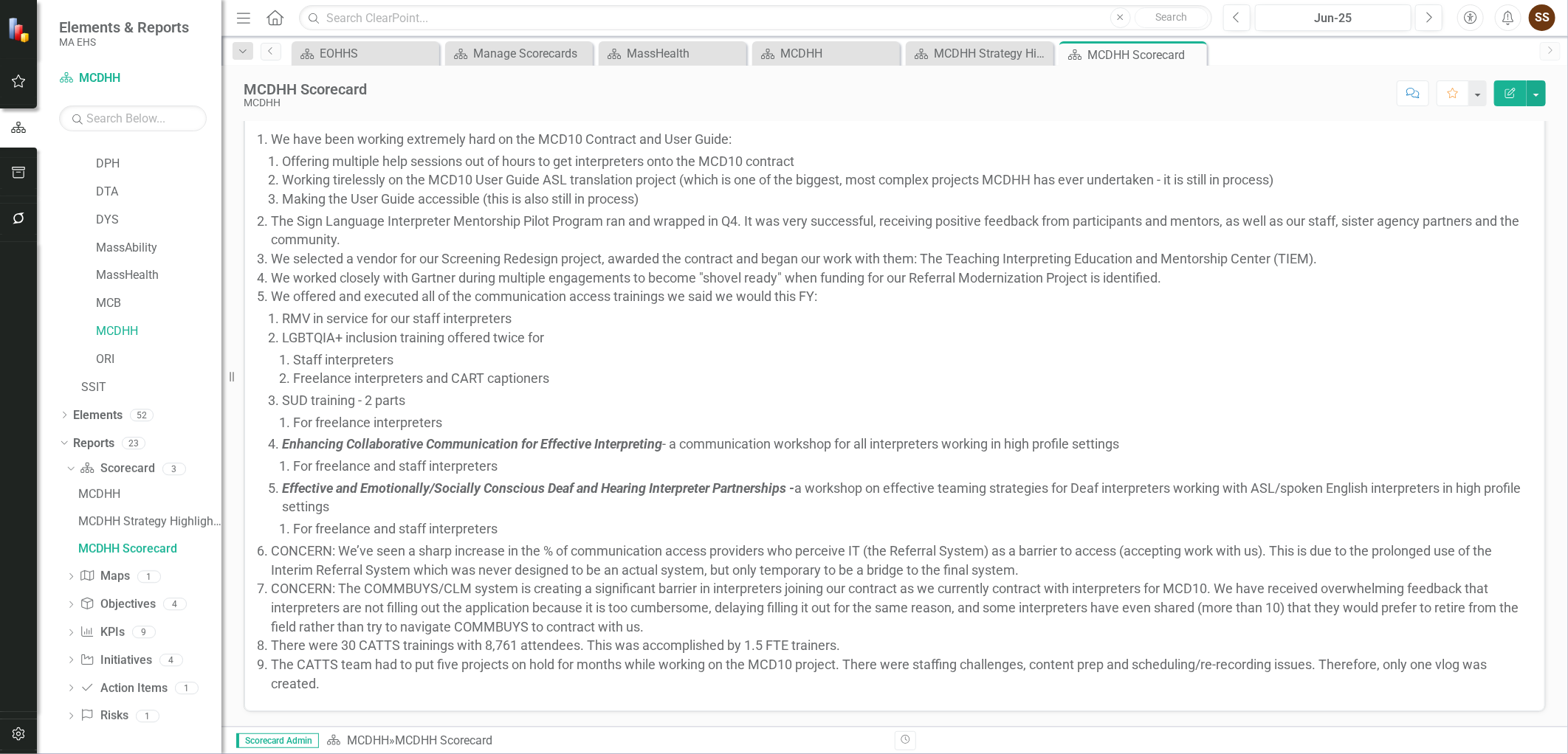 click on "Dropdown Scorecard Scorecard 3 MCDHH MCDHH Strategy Highlights MCDHH Scorecard Dropdown Map Maps 1 MCDHH-Map Dropdown Objective Objectives 4 Objectives Alignment Matrix KPI Alignment Initiative Alignment Dropdown KPI KPIs 9 For Review KPIs Dashboard Alignment Matrix KPI Update Upload Template_Actuals Upload Template_Targets Upload Template_Status and Commentary User Report  Dropdown Initiative Initiatives 4 Initiative Definitions Initiatives Gantt Chart Alignment Matrix Dropdown Action Item Action Items 1 Action Items Dropdown Risk Risks 1 Risks" at bounding box center (140, 594) 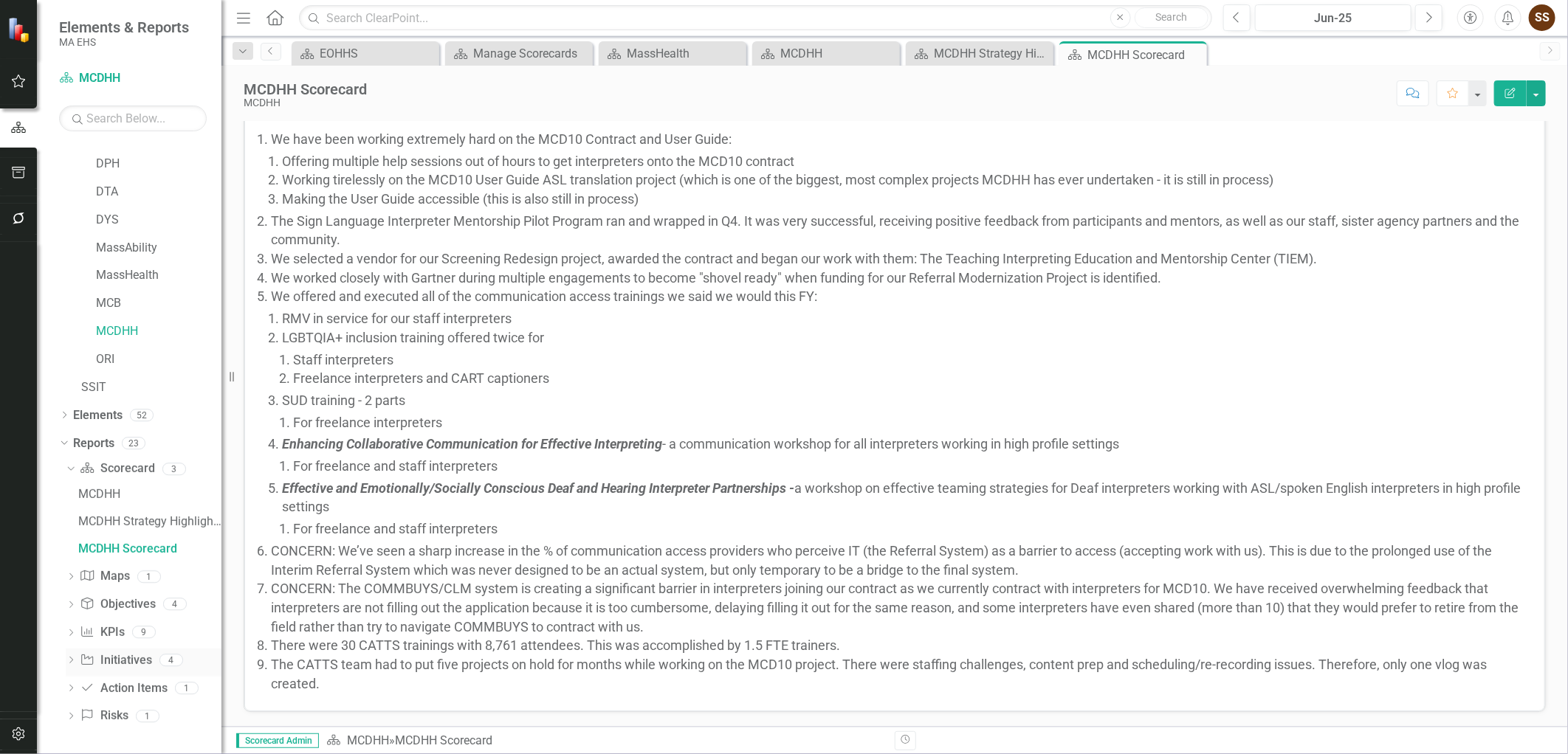 click 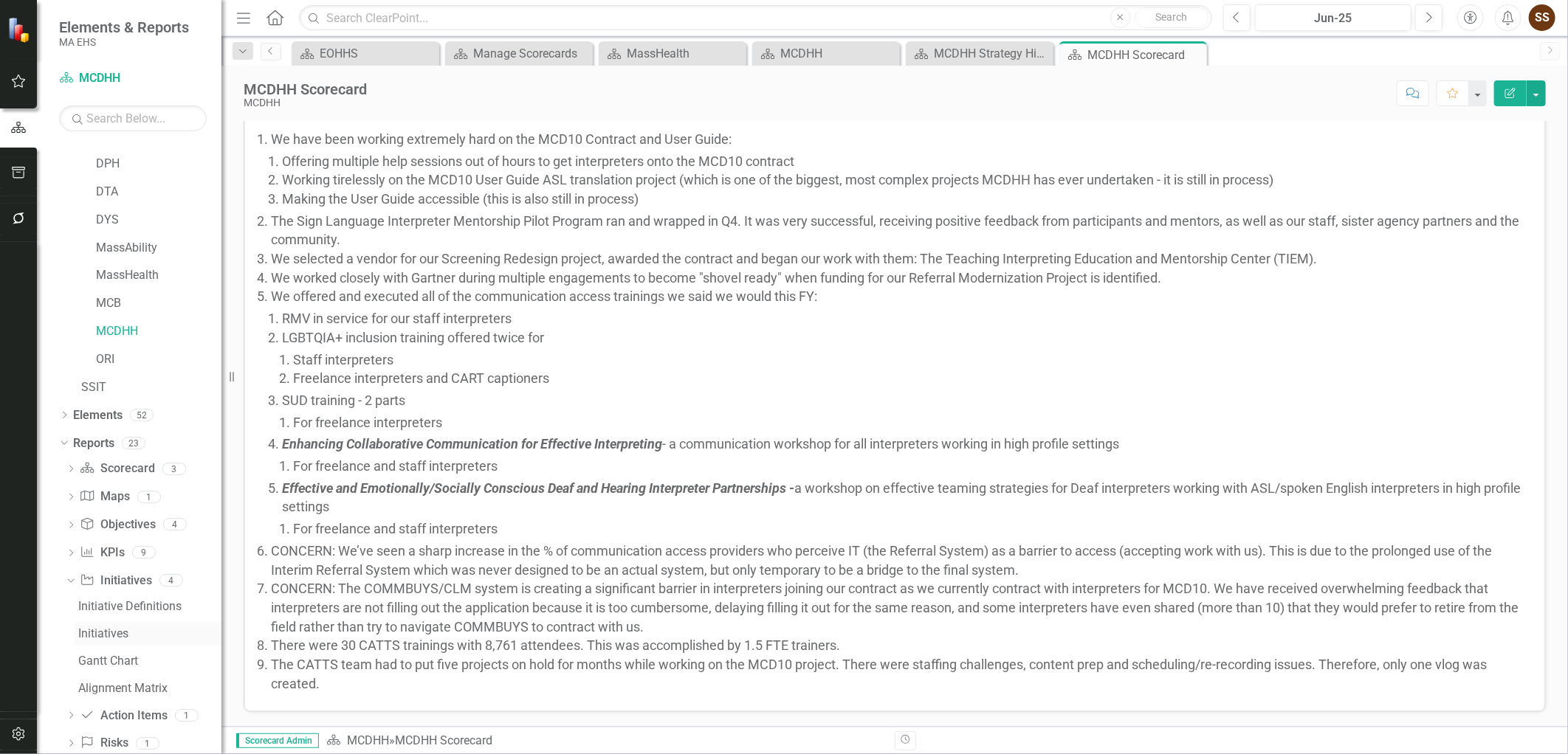 click on "Initiatives" at bounding box center (150, 634) 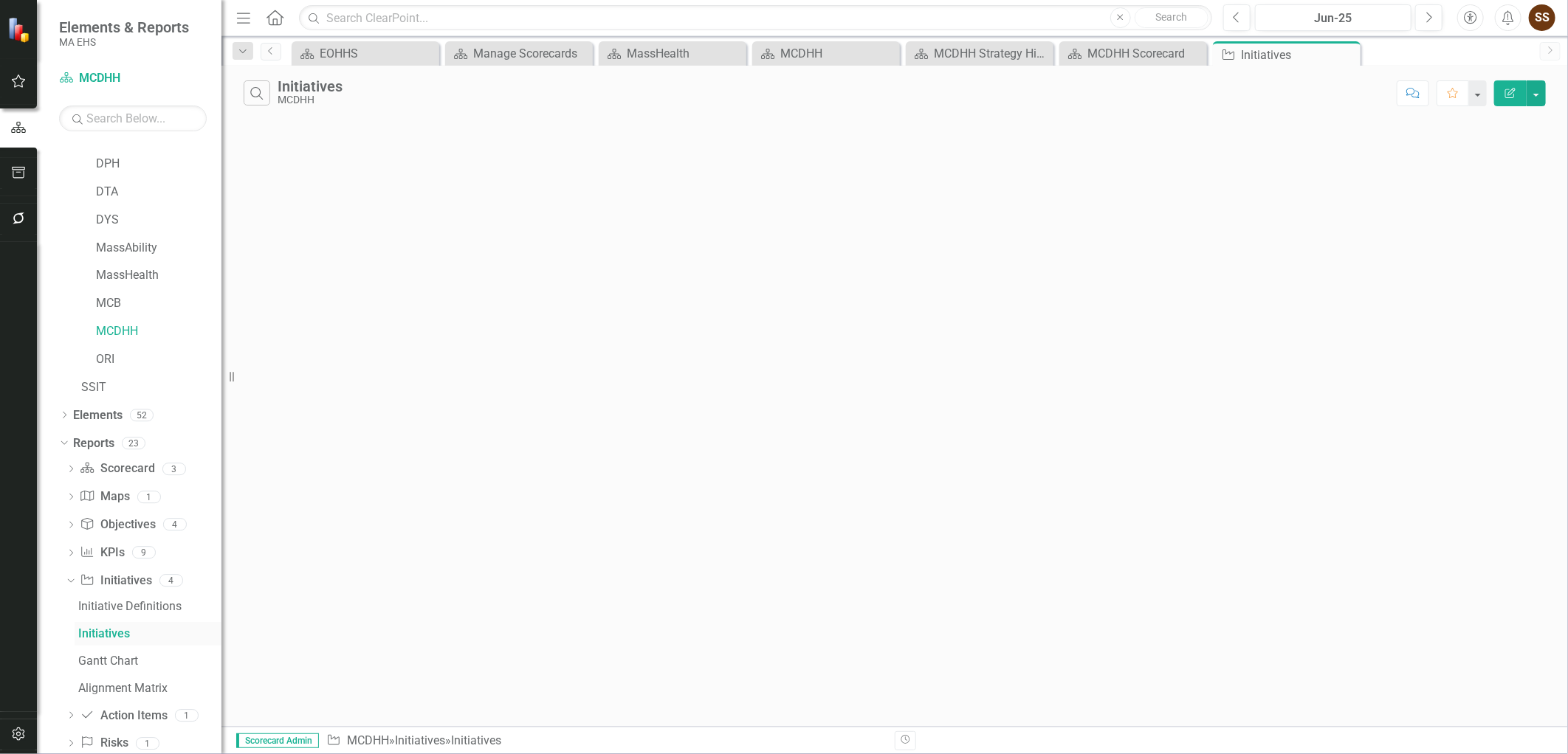 scroll, scrollTop: 49, scrollLeft: 0, axis: vertical 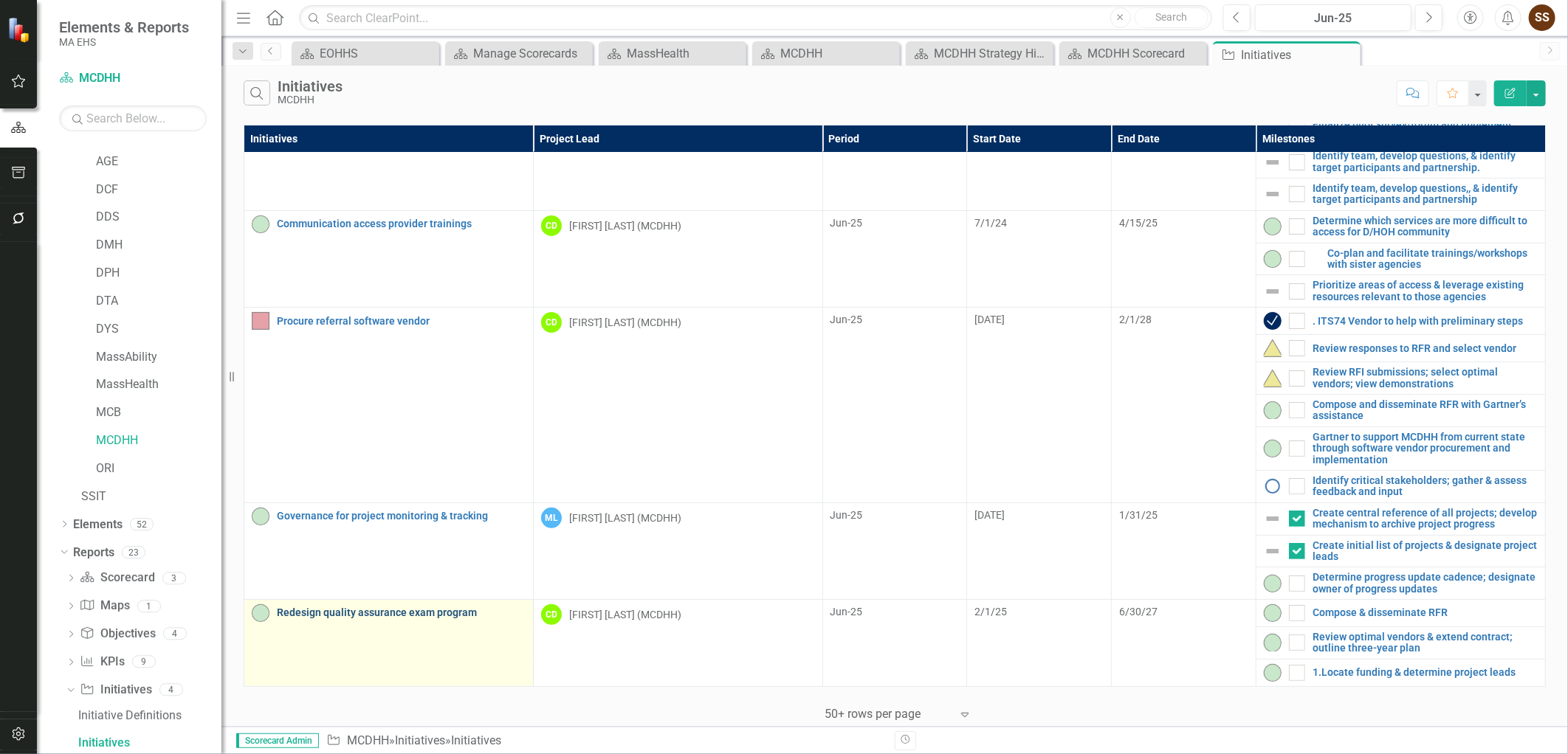 click on "Redesign quality assurance exam program" at bounding box center (401, 612) 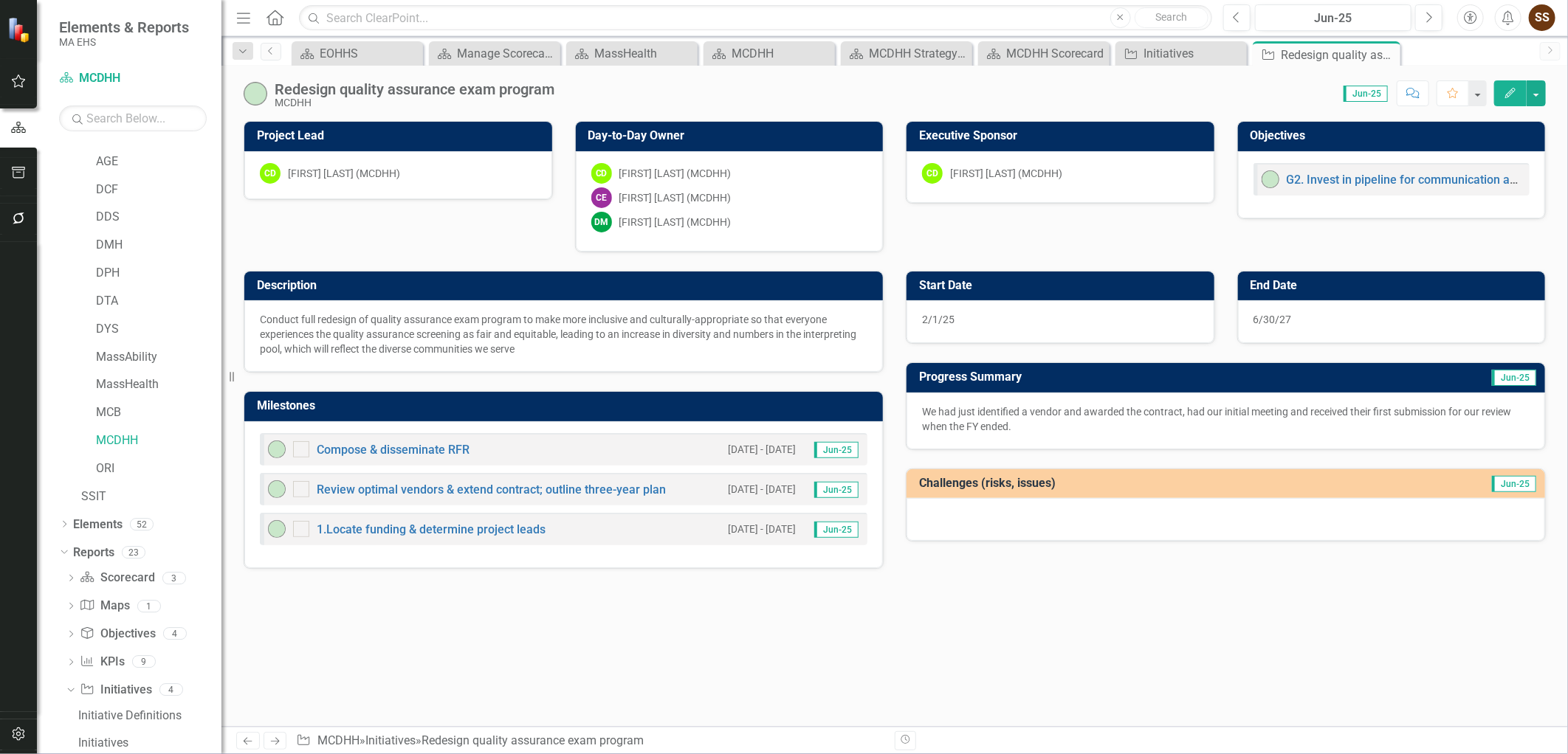 click on "Project Lead CD [LAST] (MCDHH) Day-to-Day Owner CD [LAST] (MCDHH) CE [FIRST] [LAST] (MCDHH) DM [FIRST] [LAST] (MCDHH) Executive Sponsor CD [LAST] (MCDHH) Objectives G2. Invest in pipeline for communication access provider workforce Description Conduct full redesign of quality assurance exam program to make more inclusive and culturally-appropriate so that everyone experiences the quality assurance screening as fair and equitable, leading to an increase in diversity and numbers in the interpreting pool, which will reflect the diverse communities we serve Milestones Compose & disseminate RFR 10/31/24 - 3/5/25 Jun-25 Review optimal vendors & extend contract; outline three-year plan 2/1/25 - 5/30/25 Jun-25 1.Locate funding & determine project leads 5/30/25 - 6/30/25 Jun-25 Start Date 2/1/25 End Date 6/30/27 Progress Summary Jun-25 We had just identified a vendor and awarded the contract, had our initial meeting and received their first submission for our review when the FY ended. Jun-25" at bounding box center (895, 423) 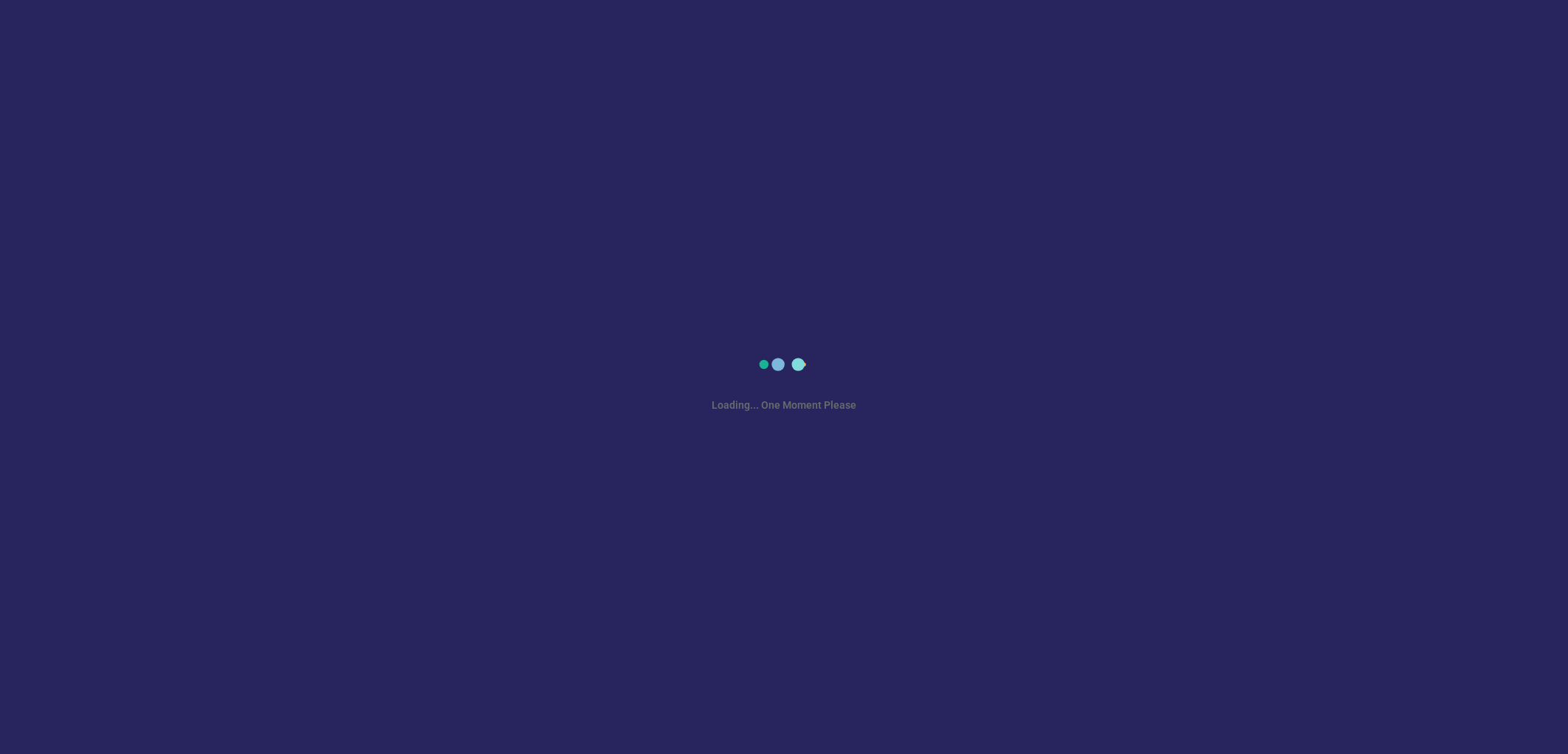 scroll, scrollTop: 0, scrollLeft: 0, axis: both 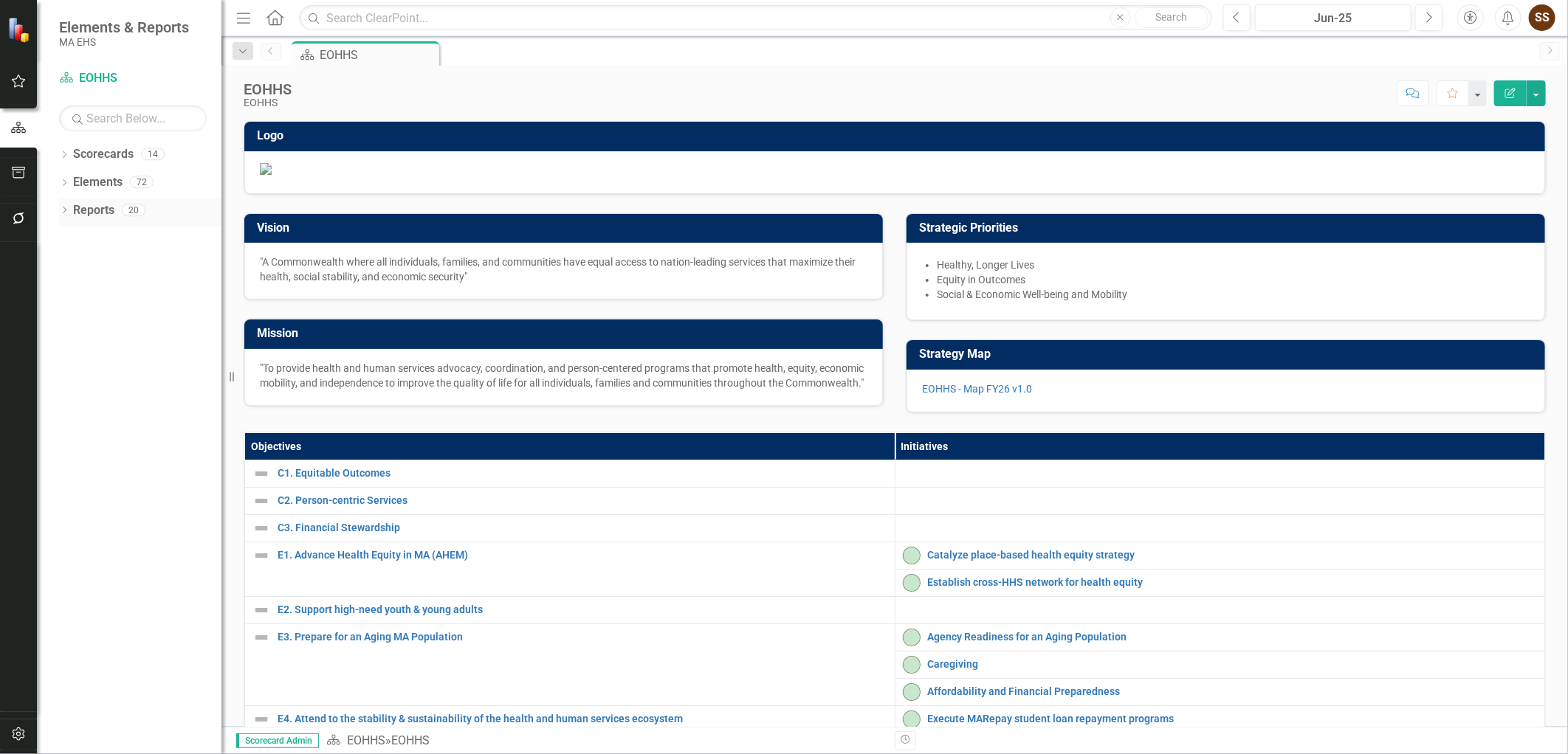 click on "Reports" at bounding box center [94, 210] 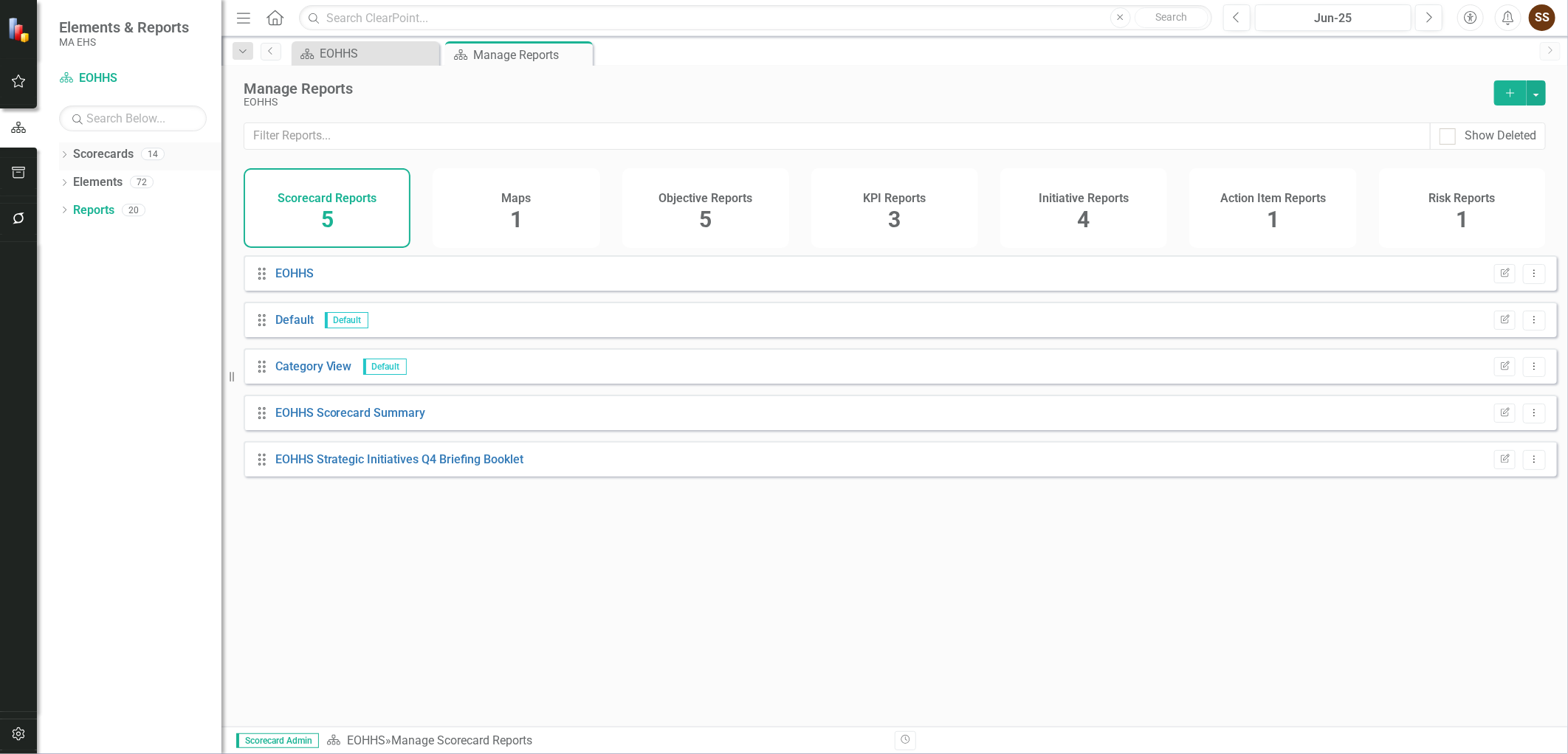 click on "Dropdown Scorecards 14" at bounding box center [140, 156] 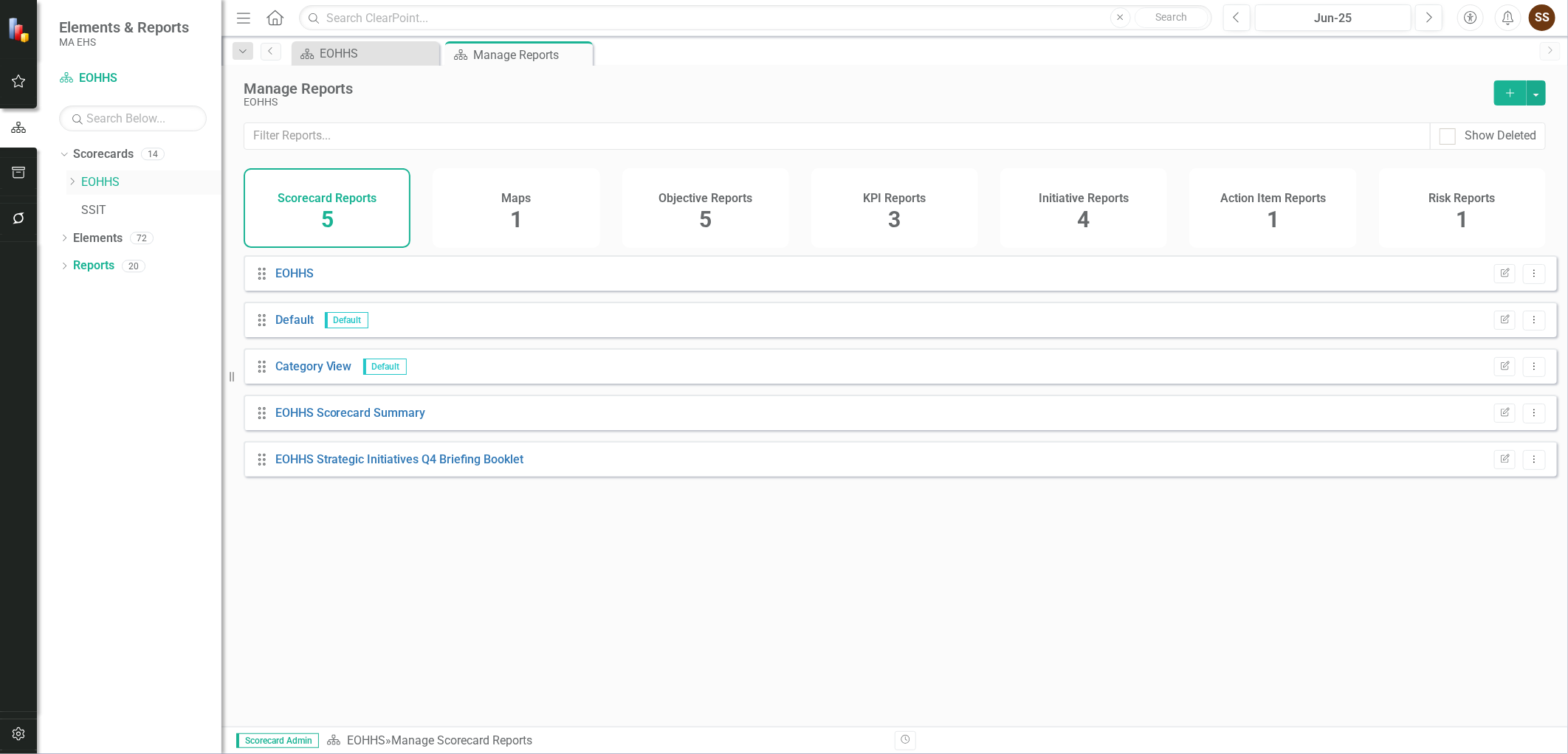 click on "Dropdown" at bounding box center [72, 182] 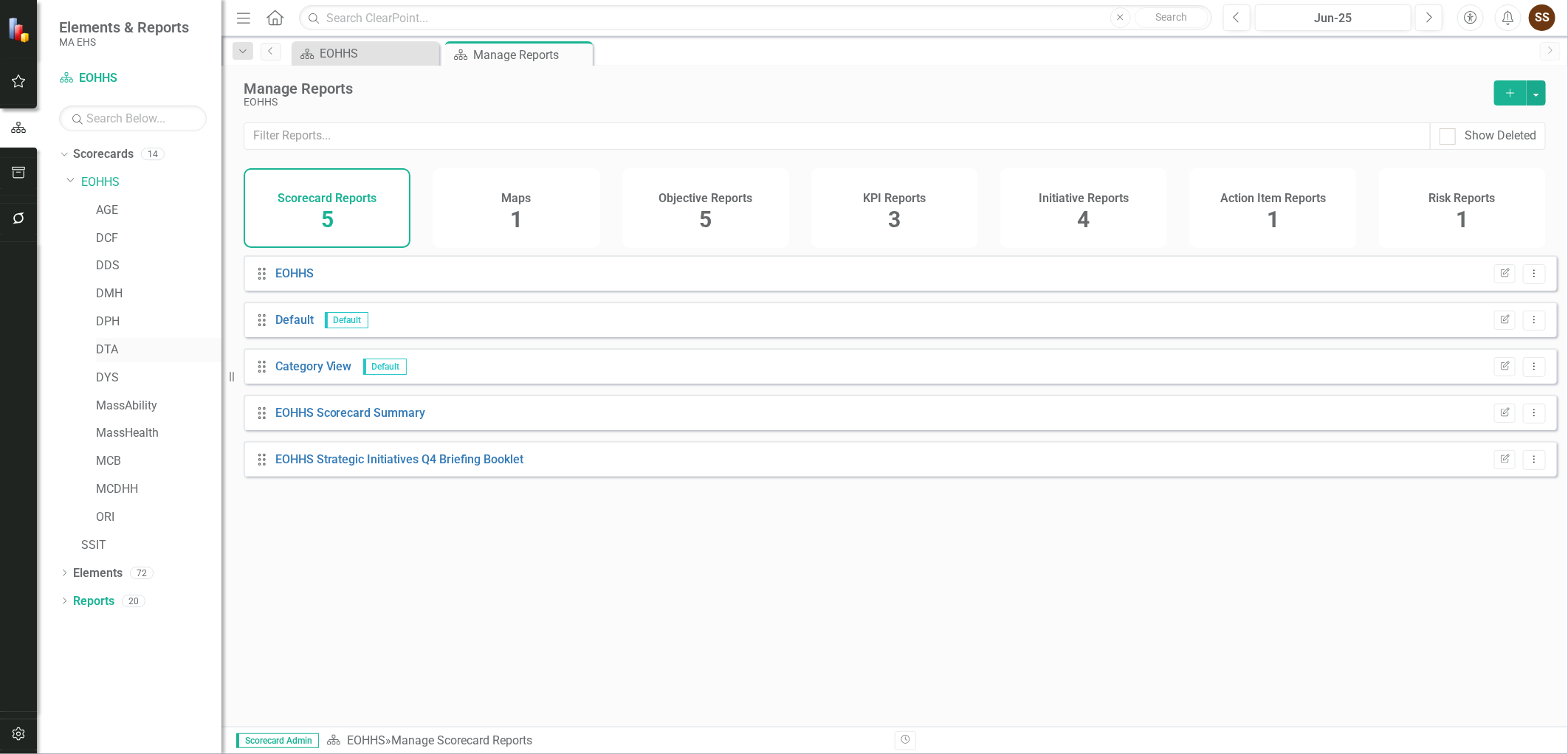 click on "DTA" at bounding box center (159, 350) 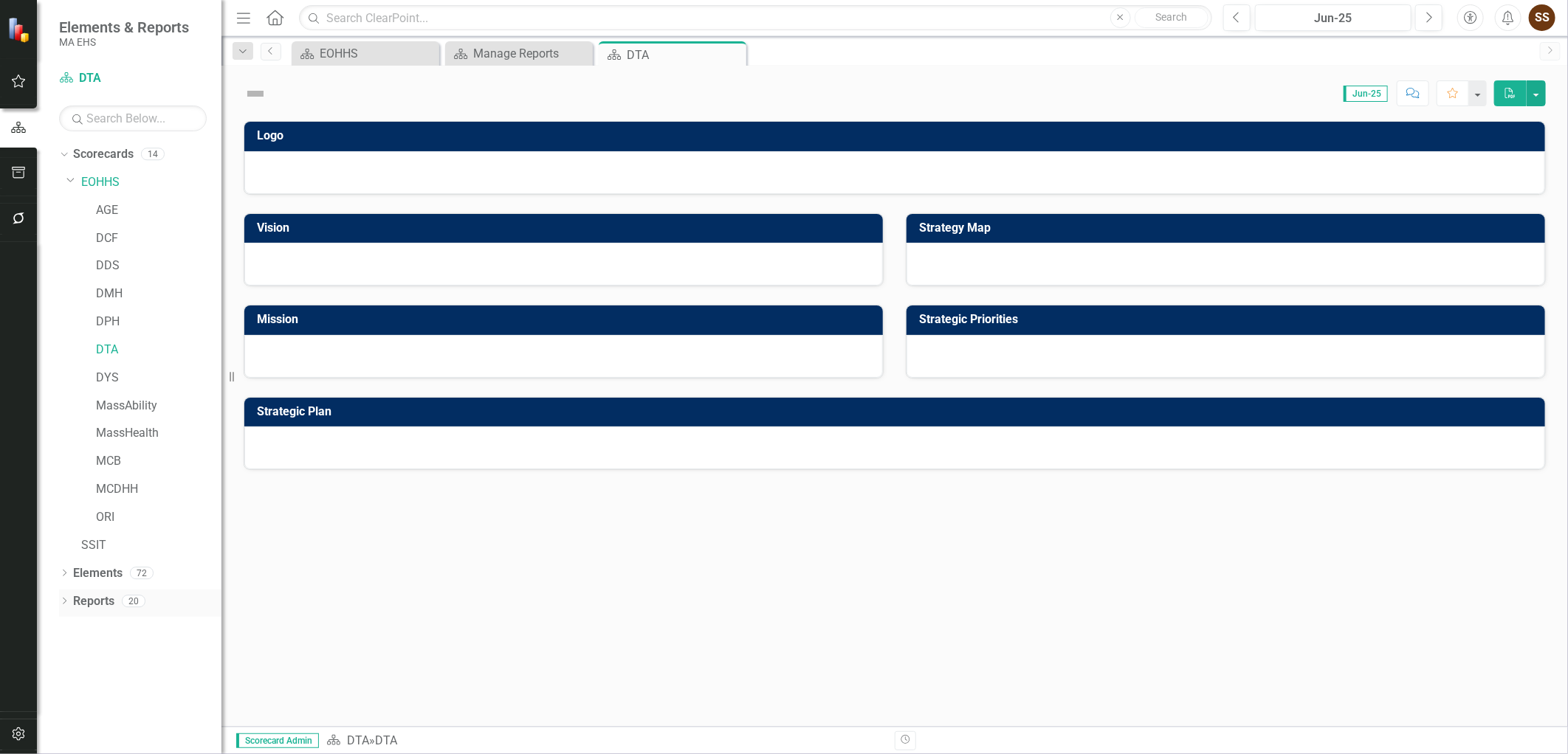 click on "Reports" at bounding box center (94, 601) 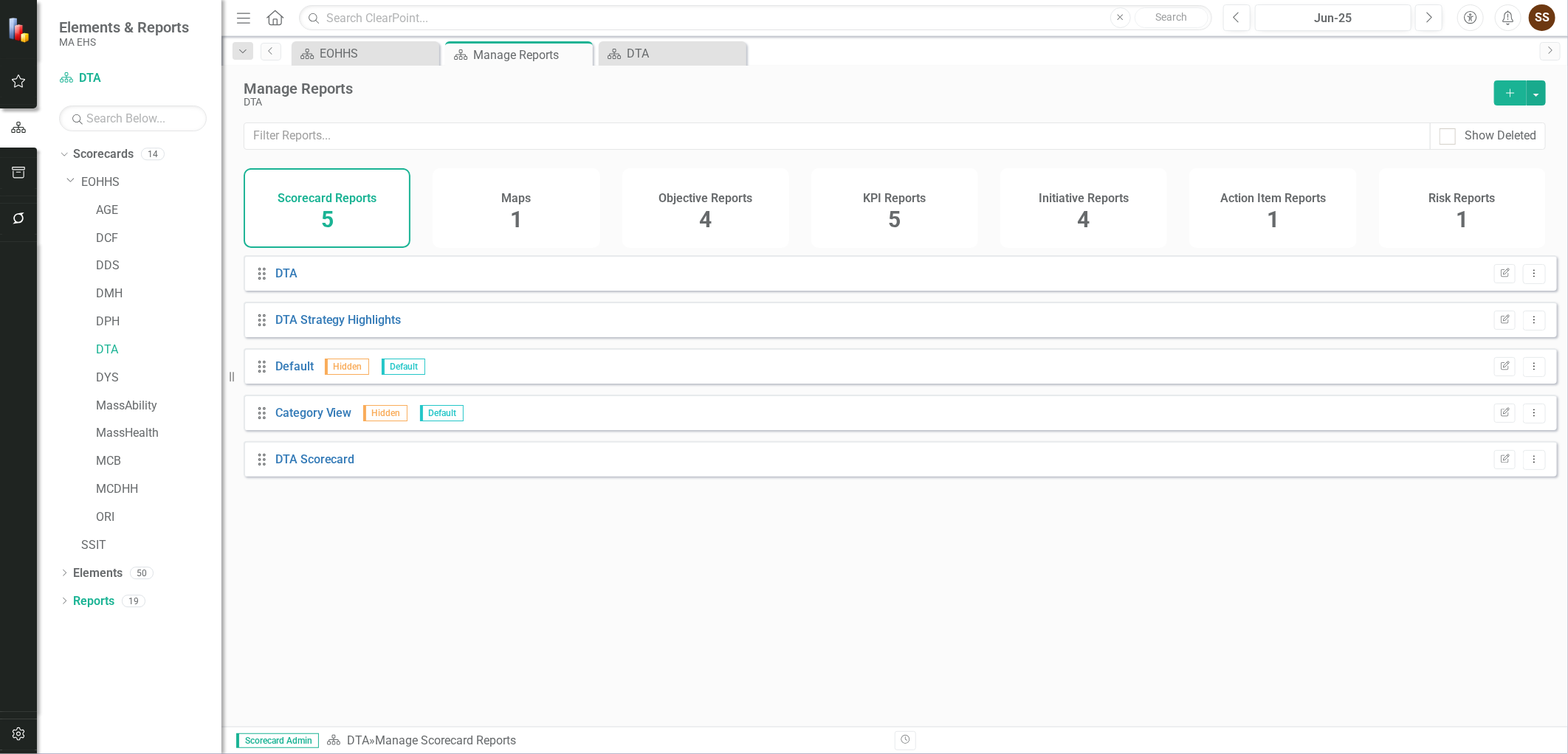click on "Maps 1" at bounding box center [516, 208] 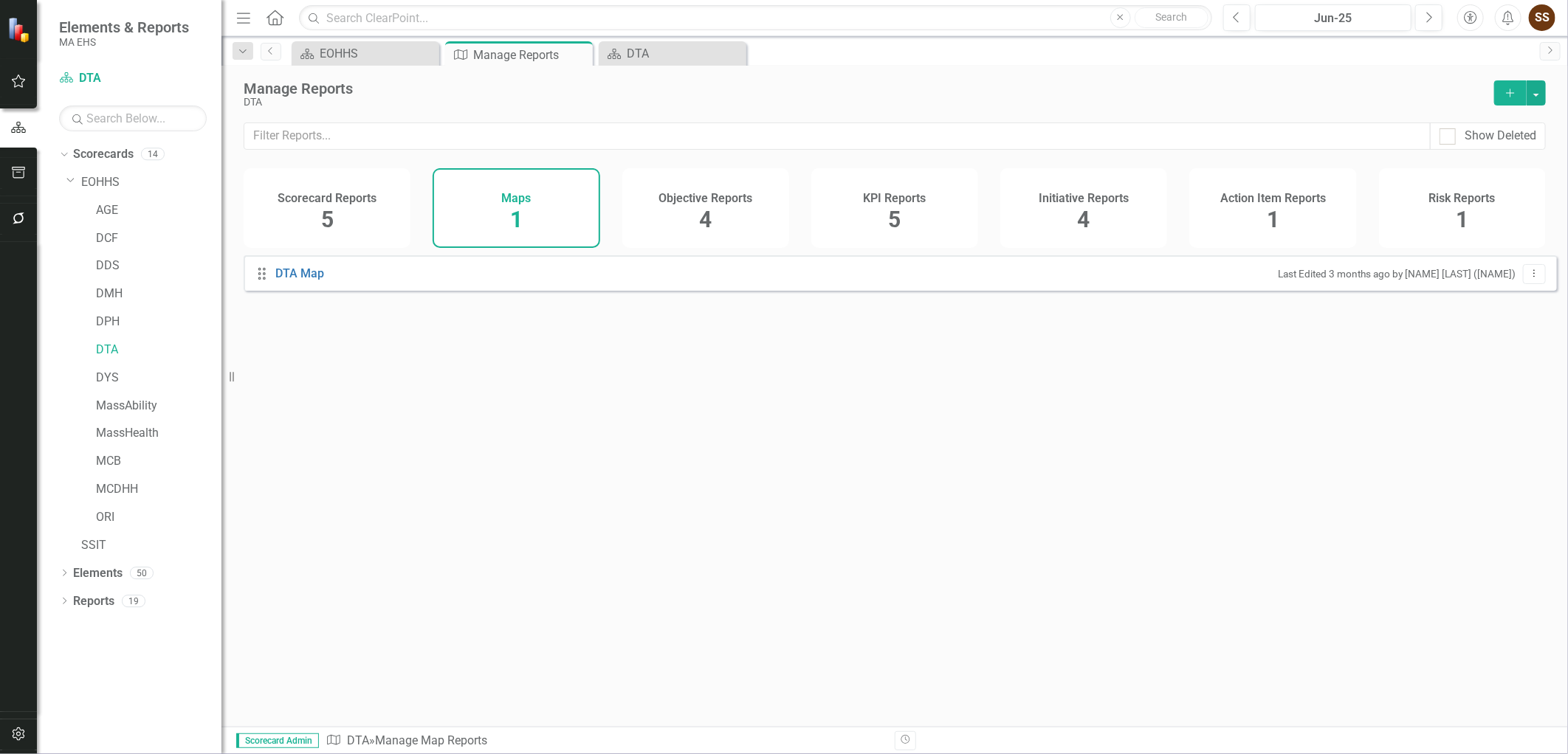 click on "4" at bounding box center [705, 219] 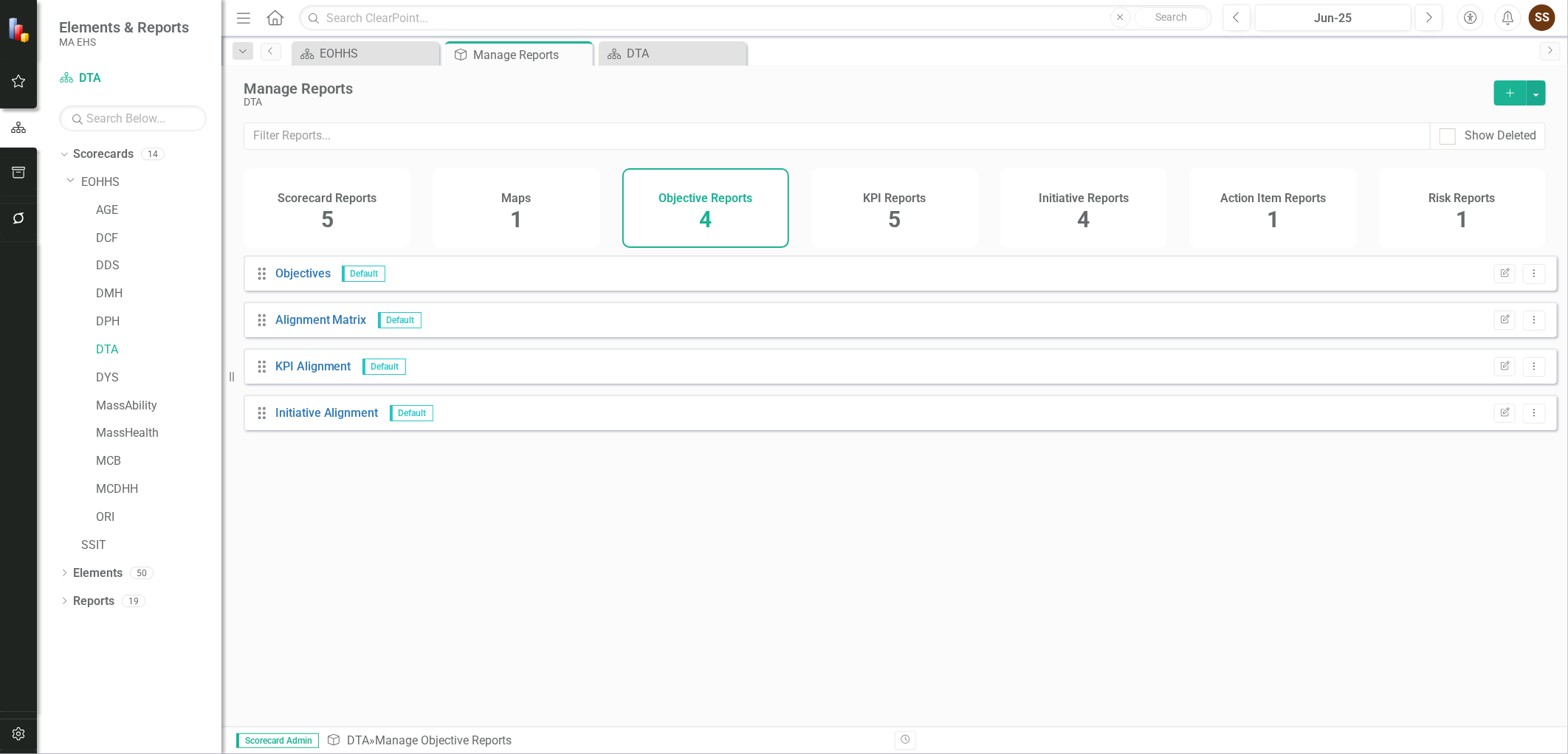click on "5" at bounding box center (894, 219) 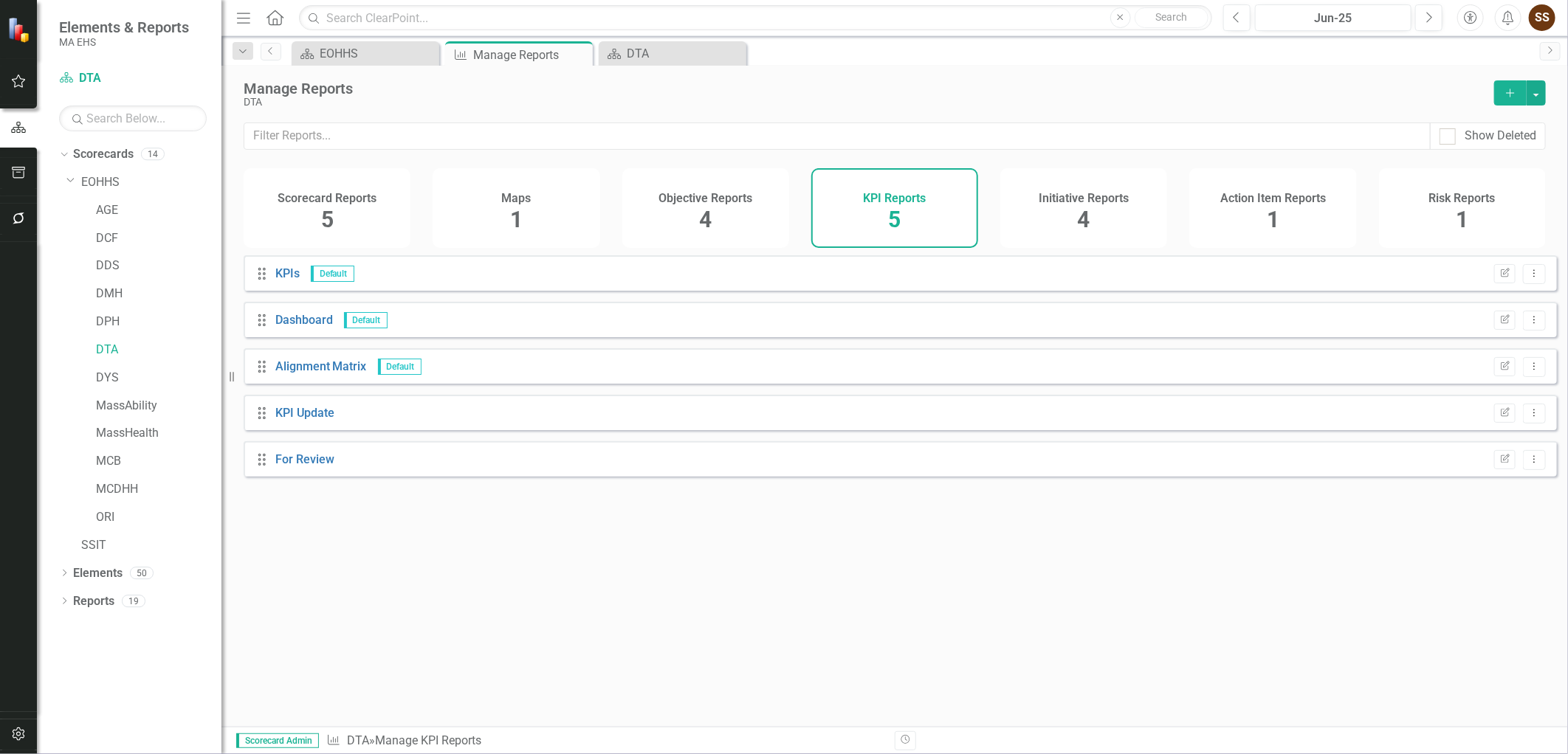 click on "Initiative Reports" at bounding box center [1084, 196] 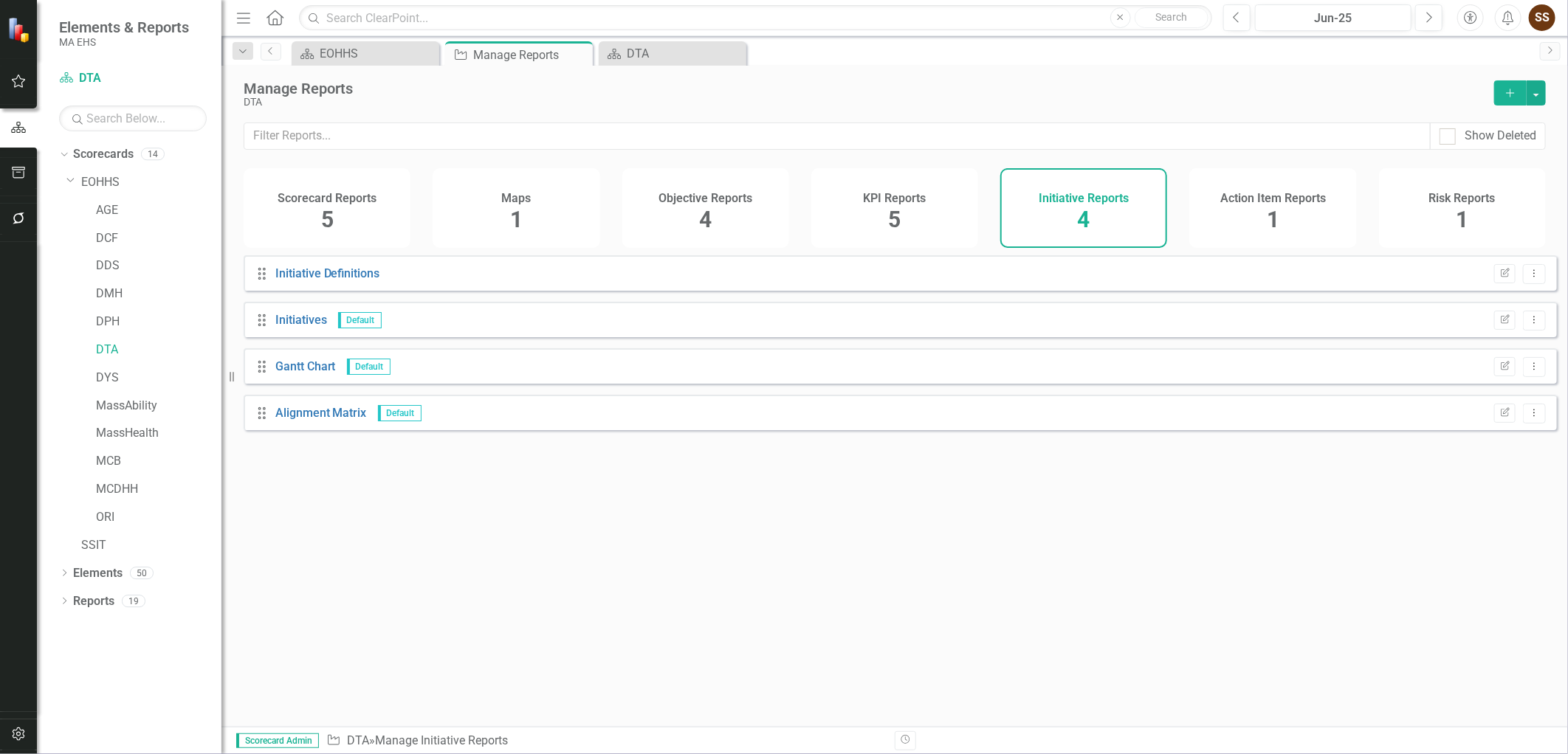 click on "Risk Reports 1" at bounding box center [1462, 208] 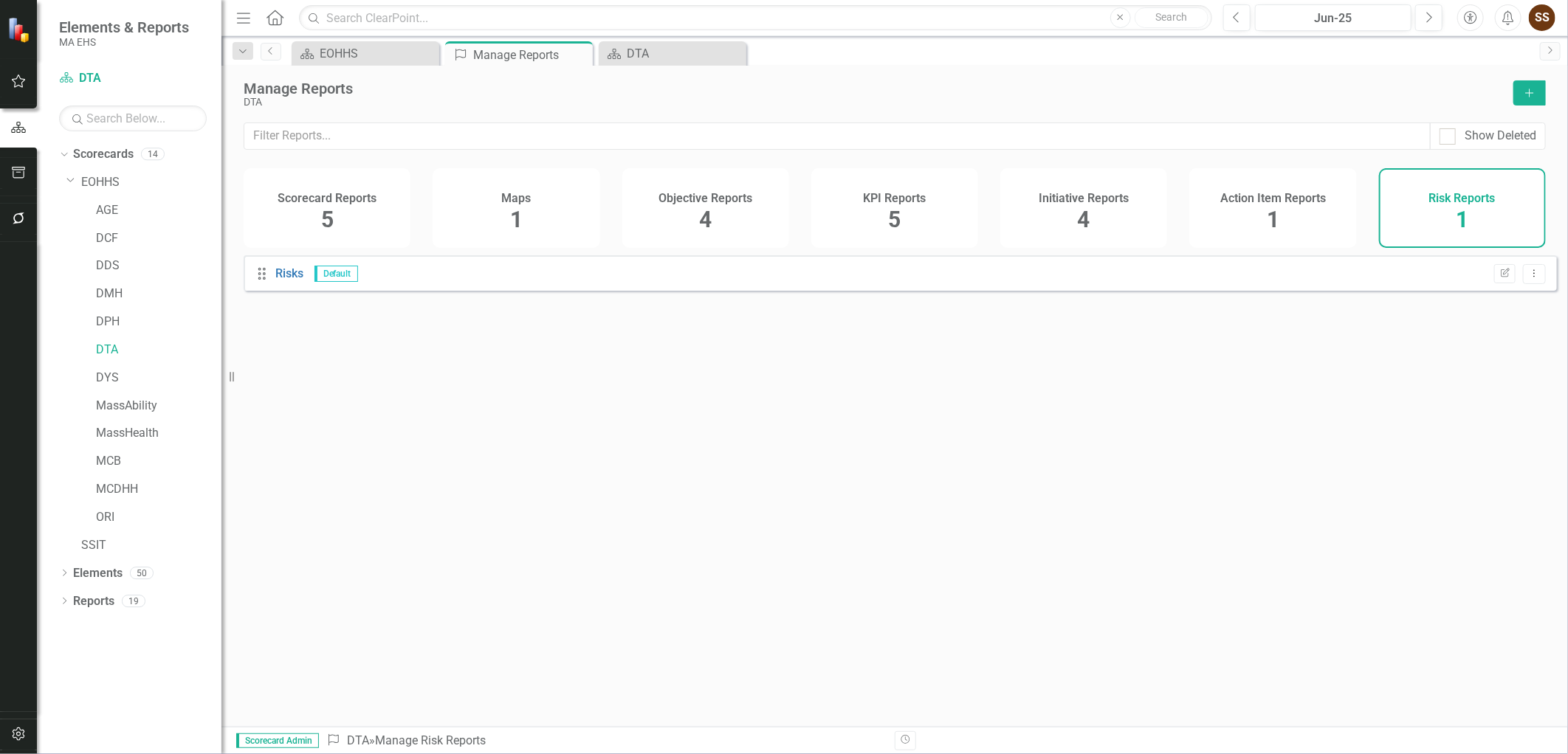 click on "Scorecard Reports 5" at bounding box center [327, 208] 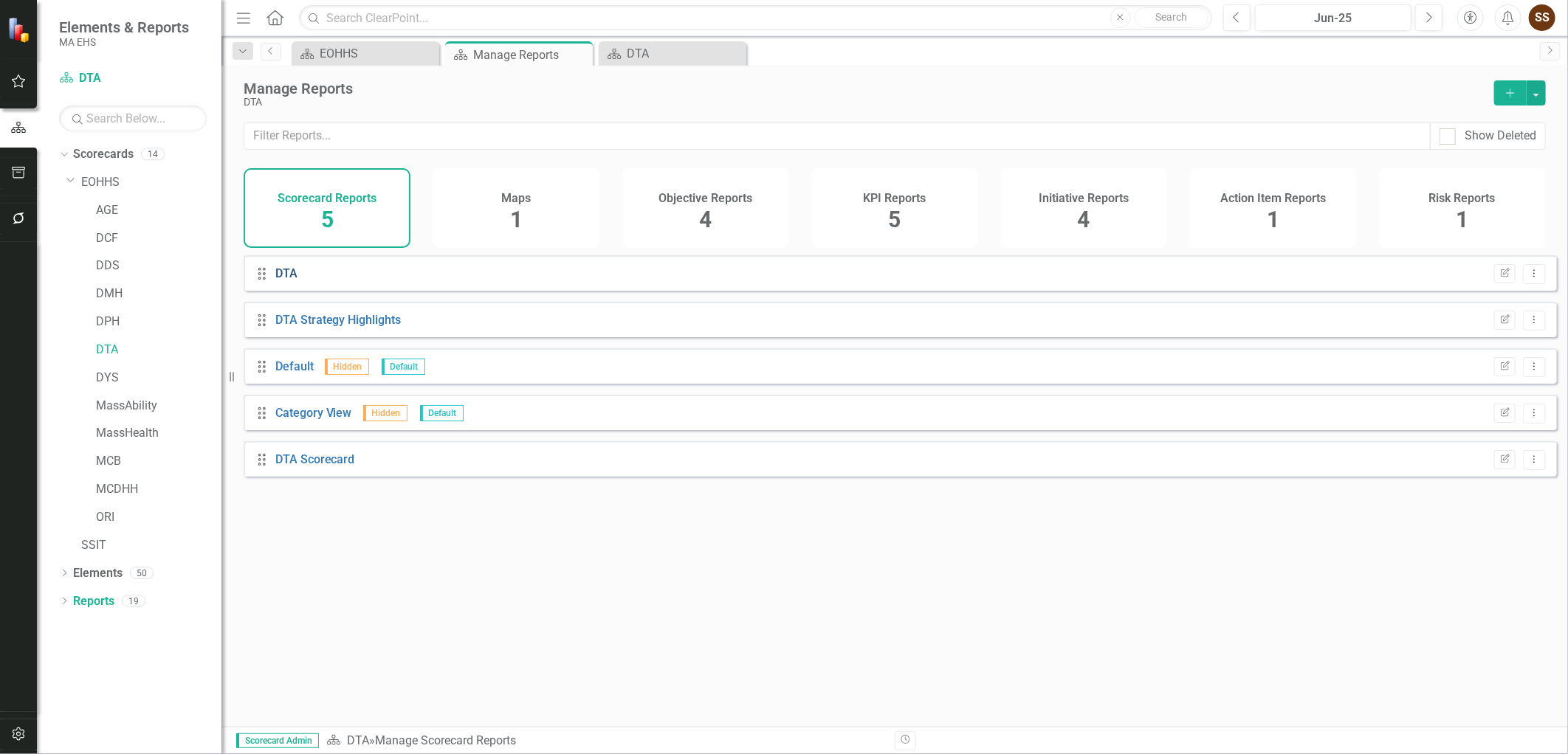 click on "DTA" at bounding box center [286, 273] 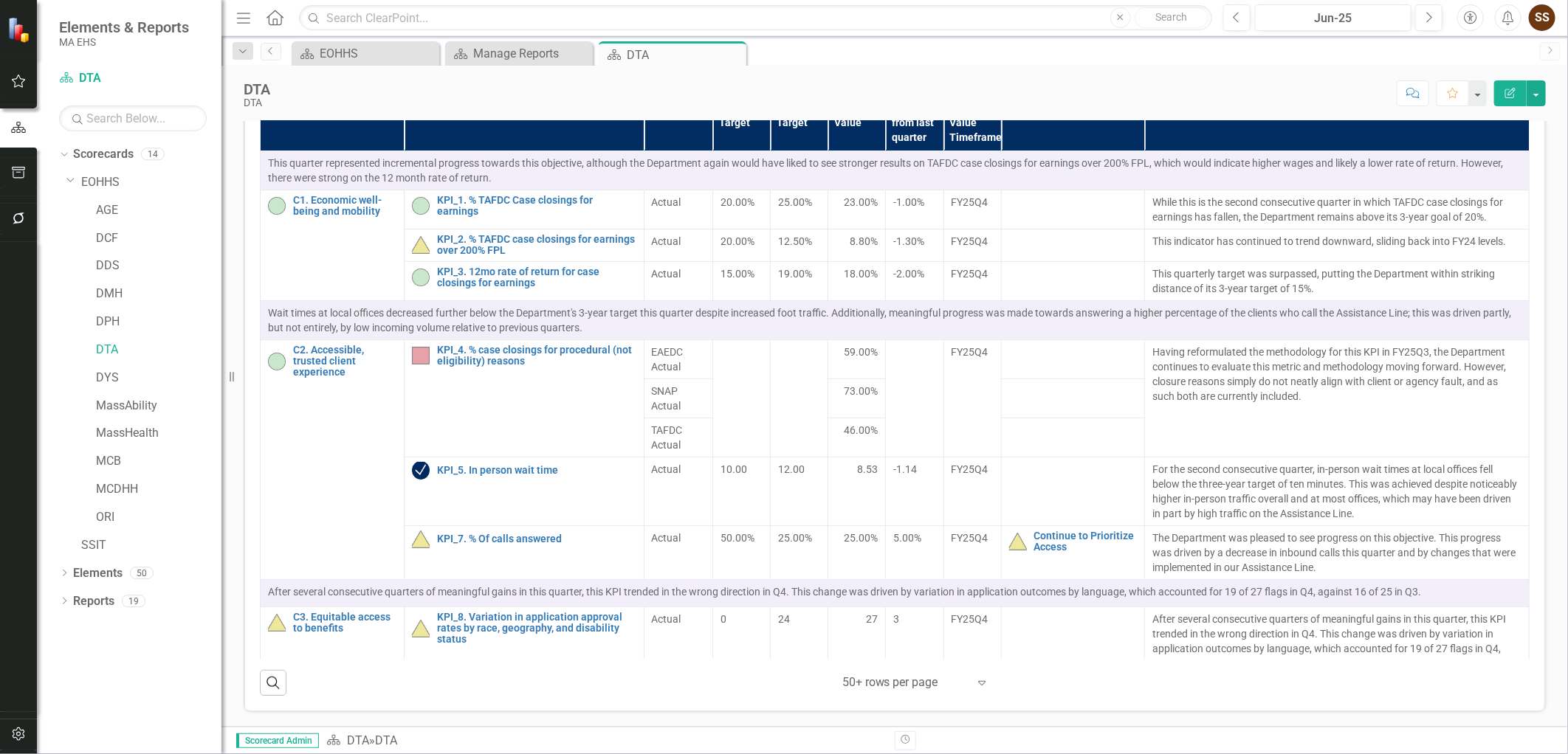 scroll, scrollTop: 589, scrollLeft: 0, axis: vertical 